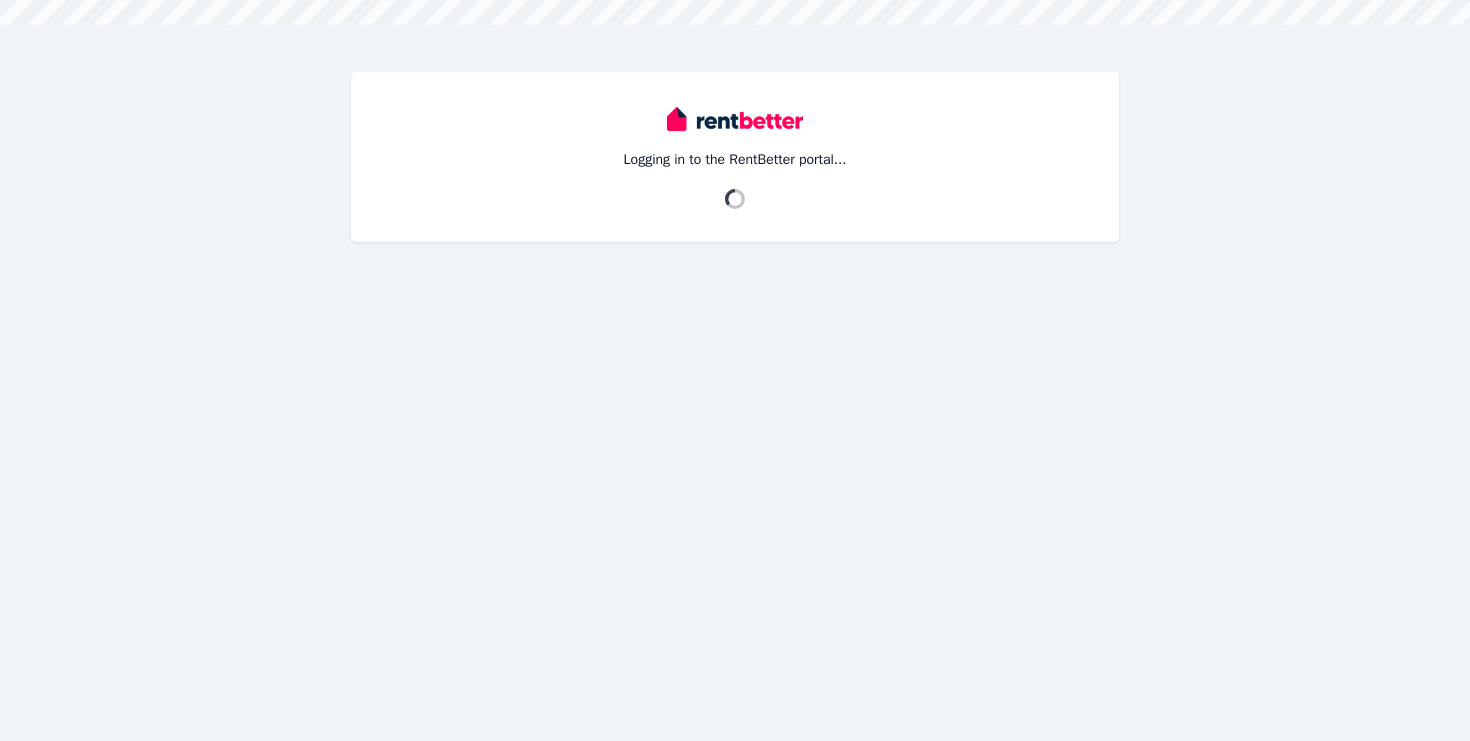 scroll, scrollTop: 0, scrollLeft: 0, axis: both 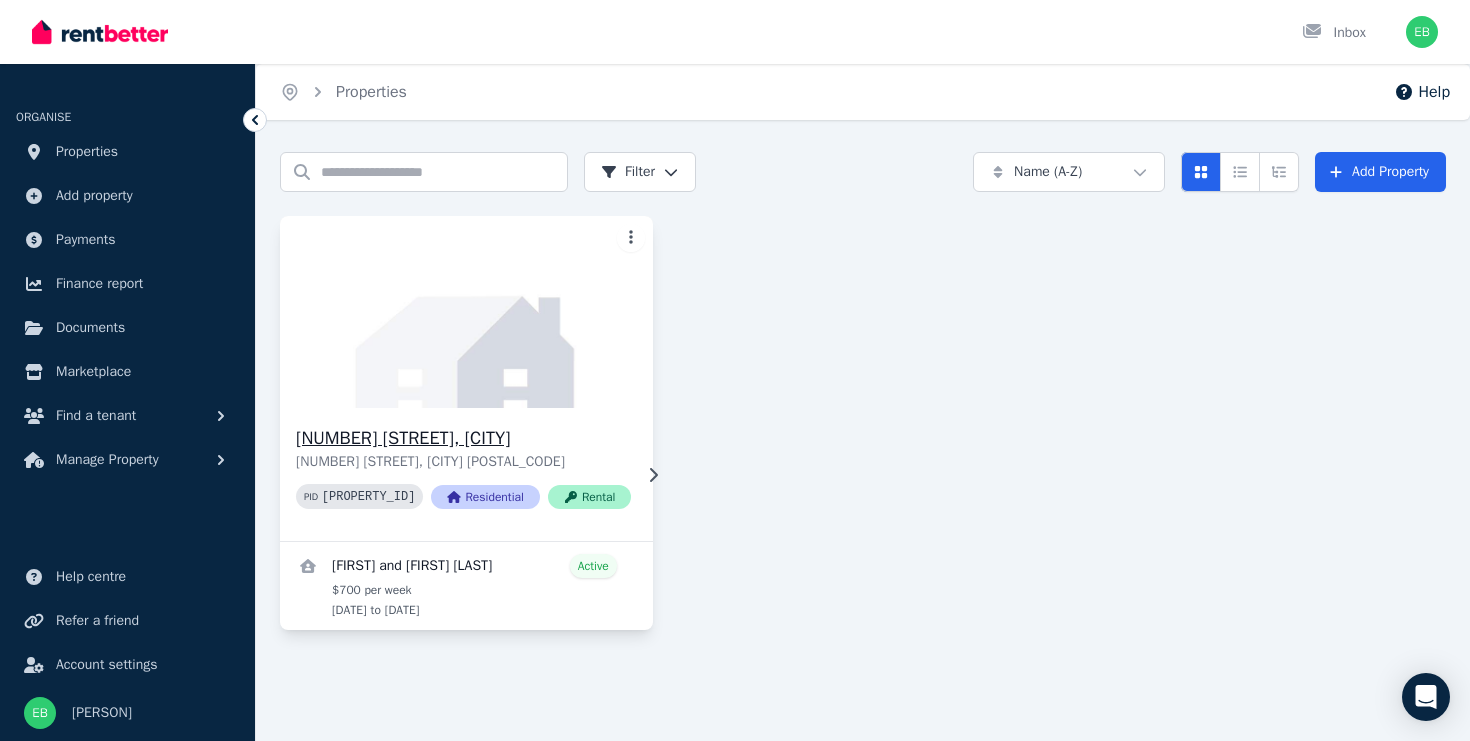 click 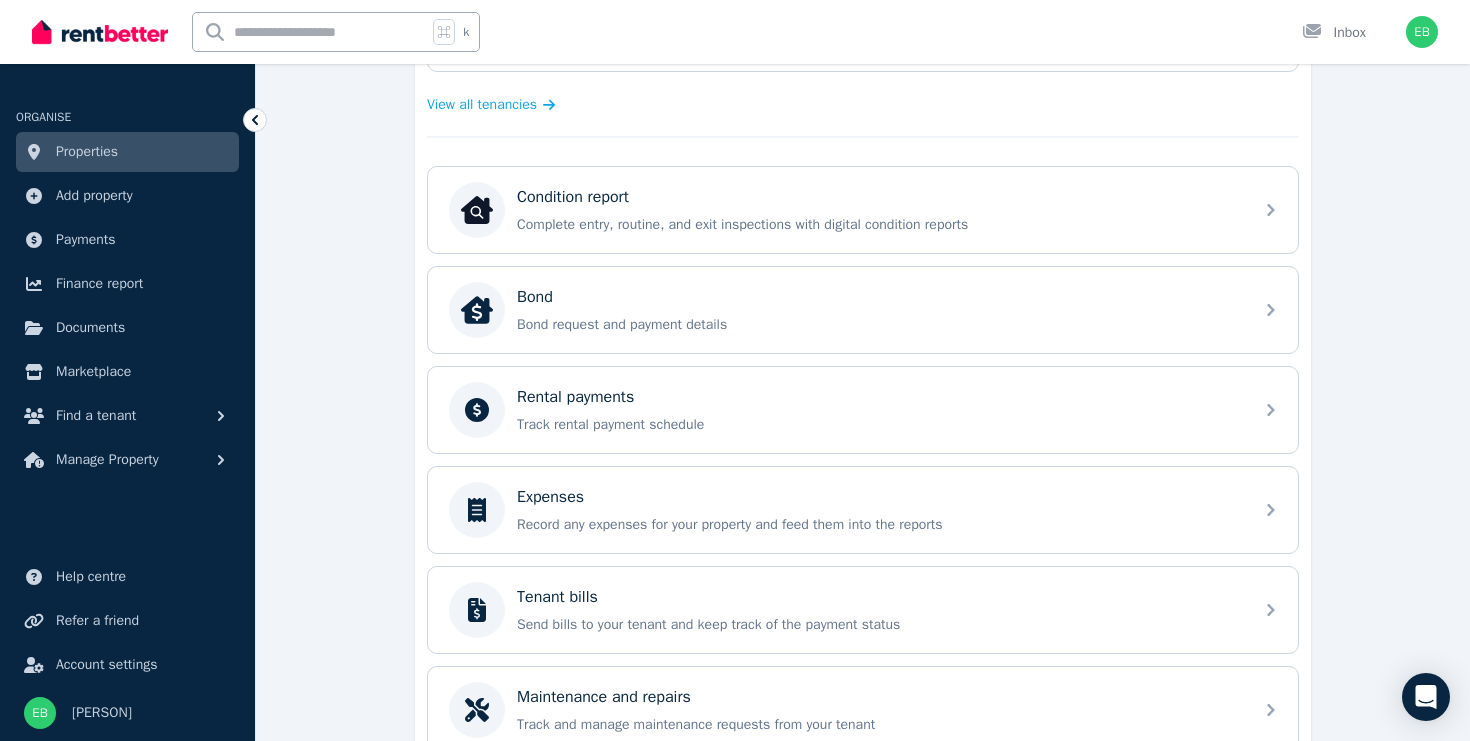 scroll, scrollTop: 560, scrollLeft: 0, axis: vertical 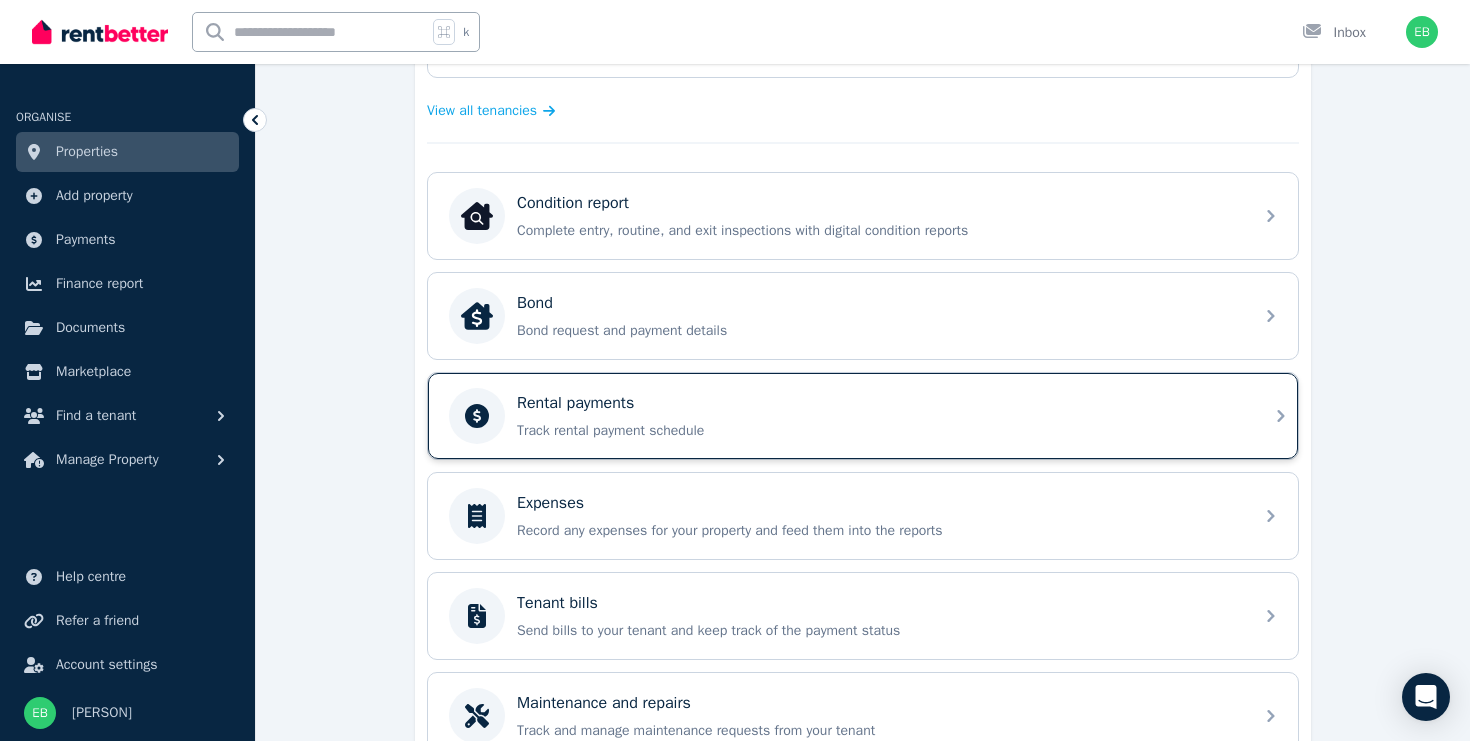 click on "Rental payments Track rental payment schedule" at bounding box center [879, 416] 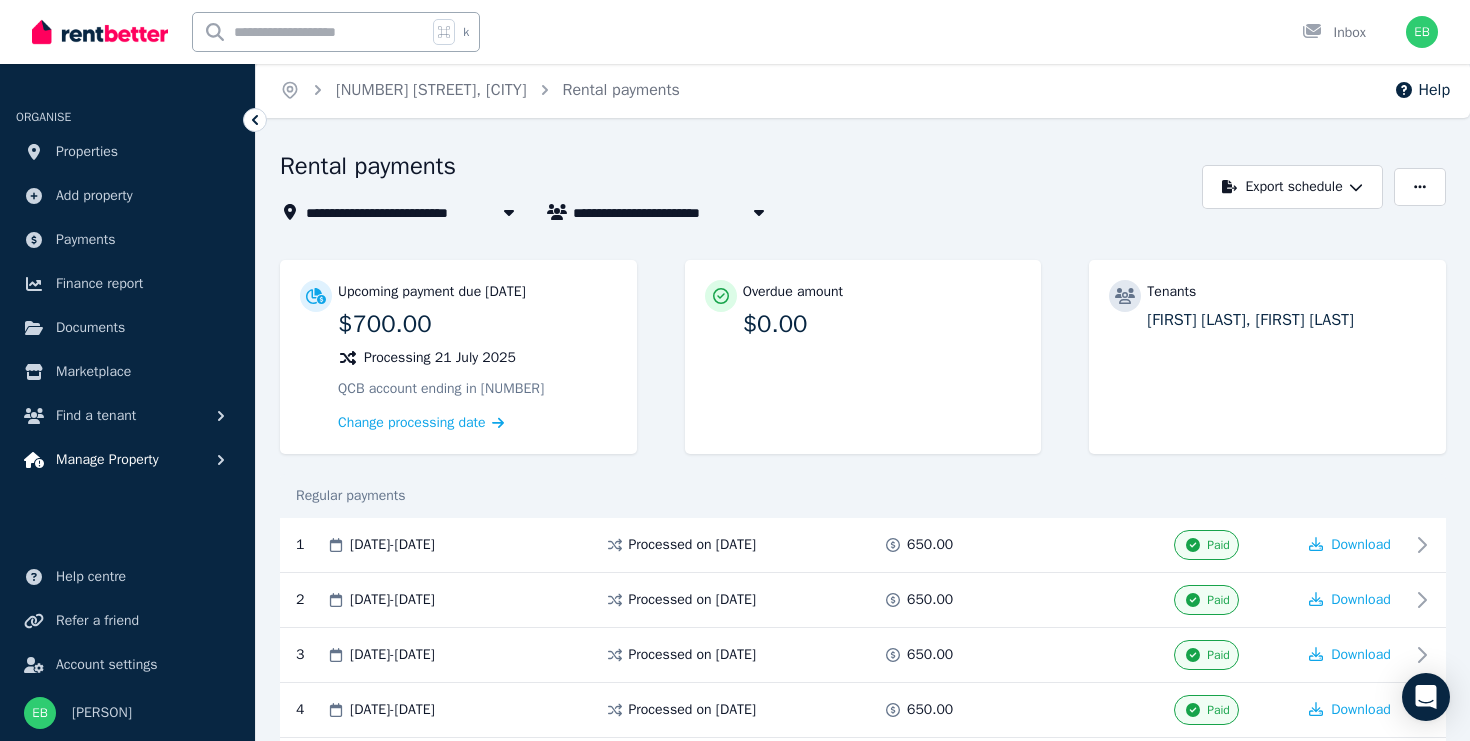 scroll, scrollTop: 0, scrollLeft: 0, axis: both 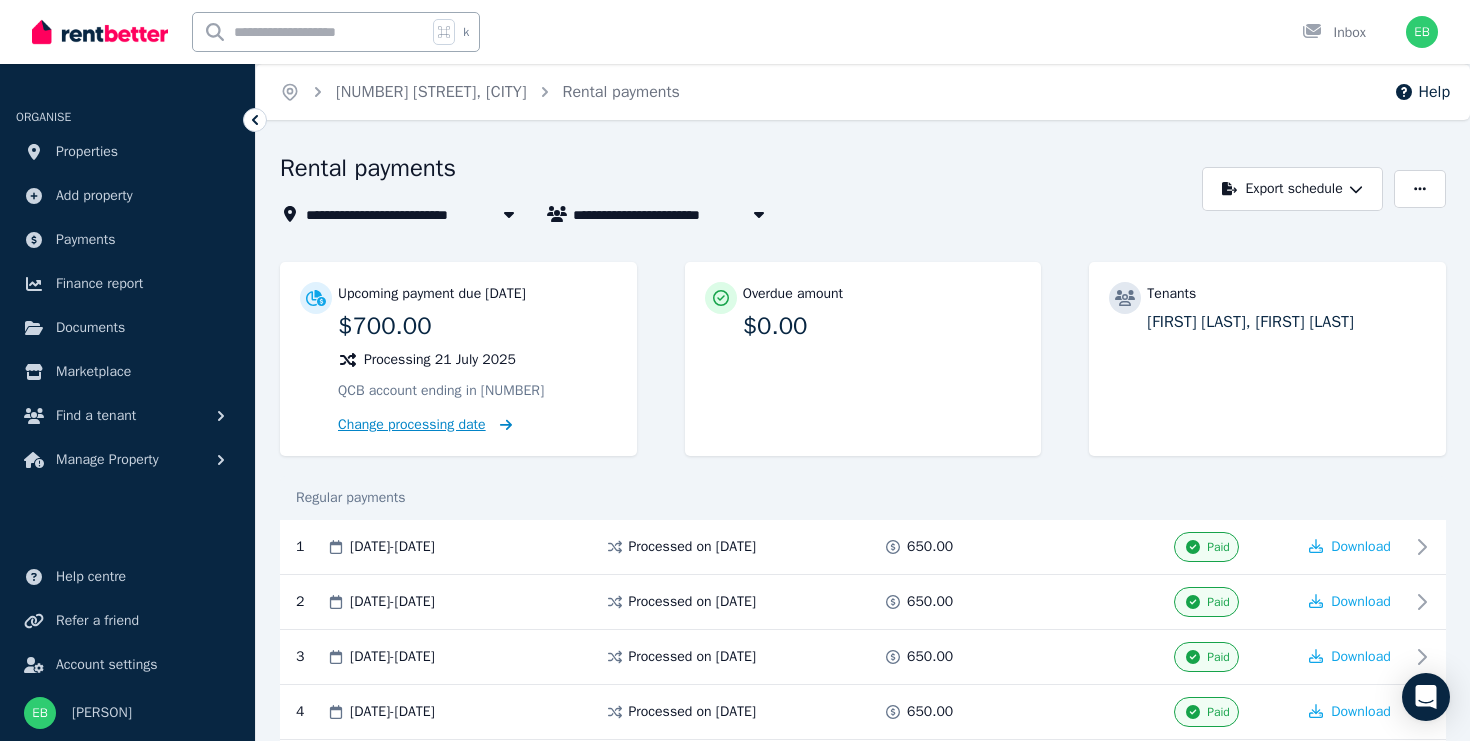 click on "Change processing date" at bounding box center [412, 425] 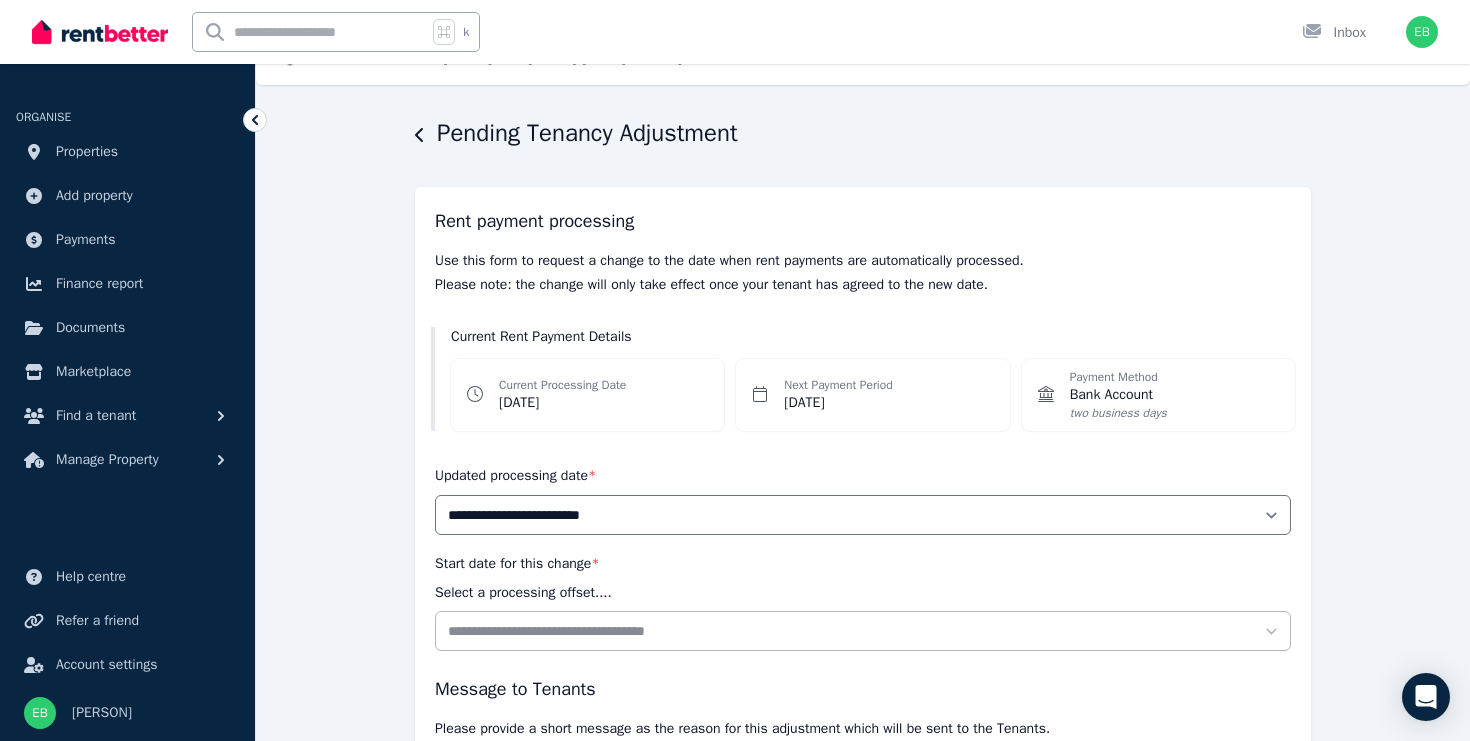 scroll, scrollTop: 18, scrollLeft: 0, axis: vertical 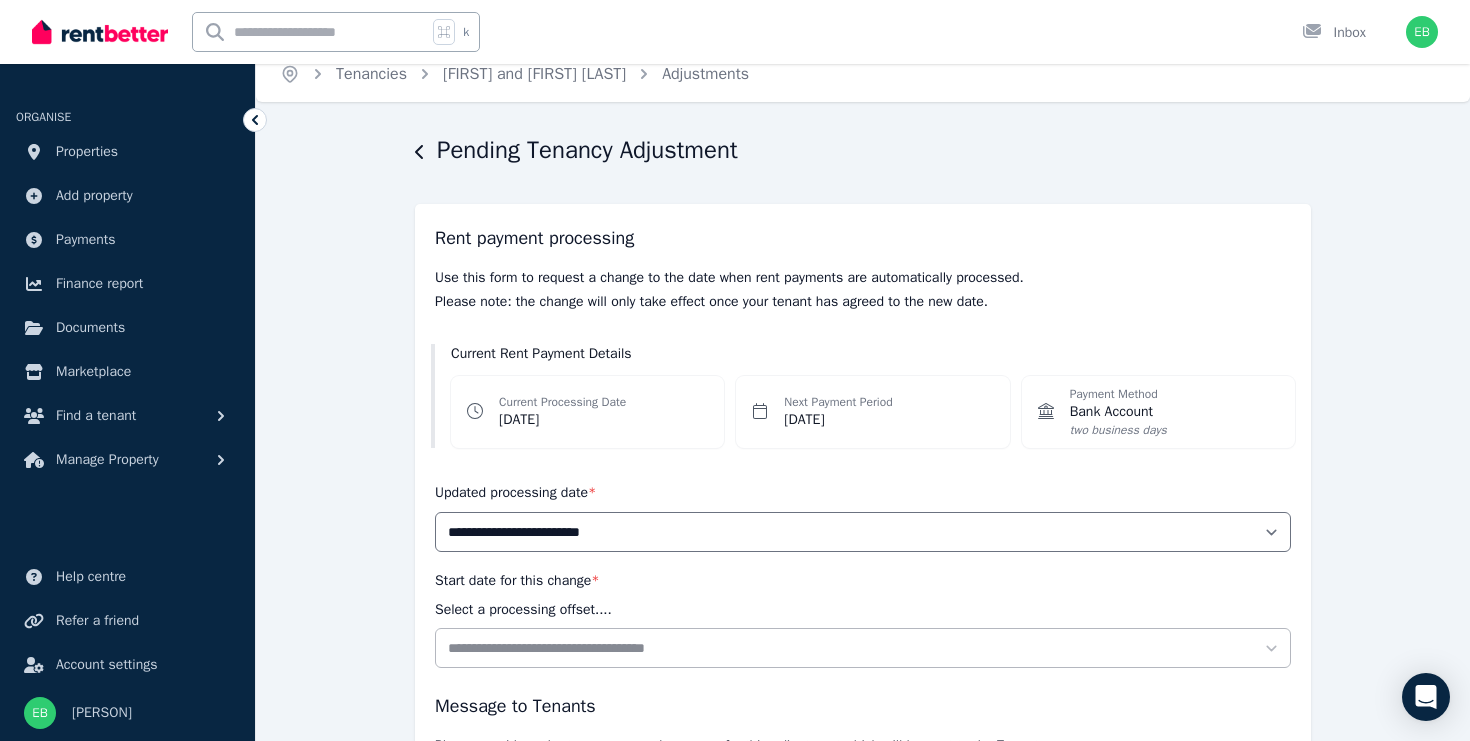 click 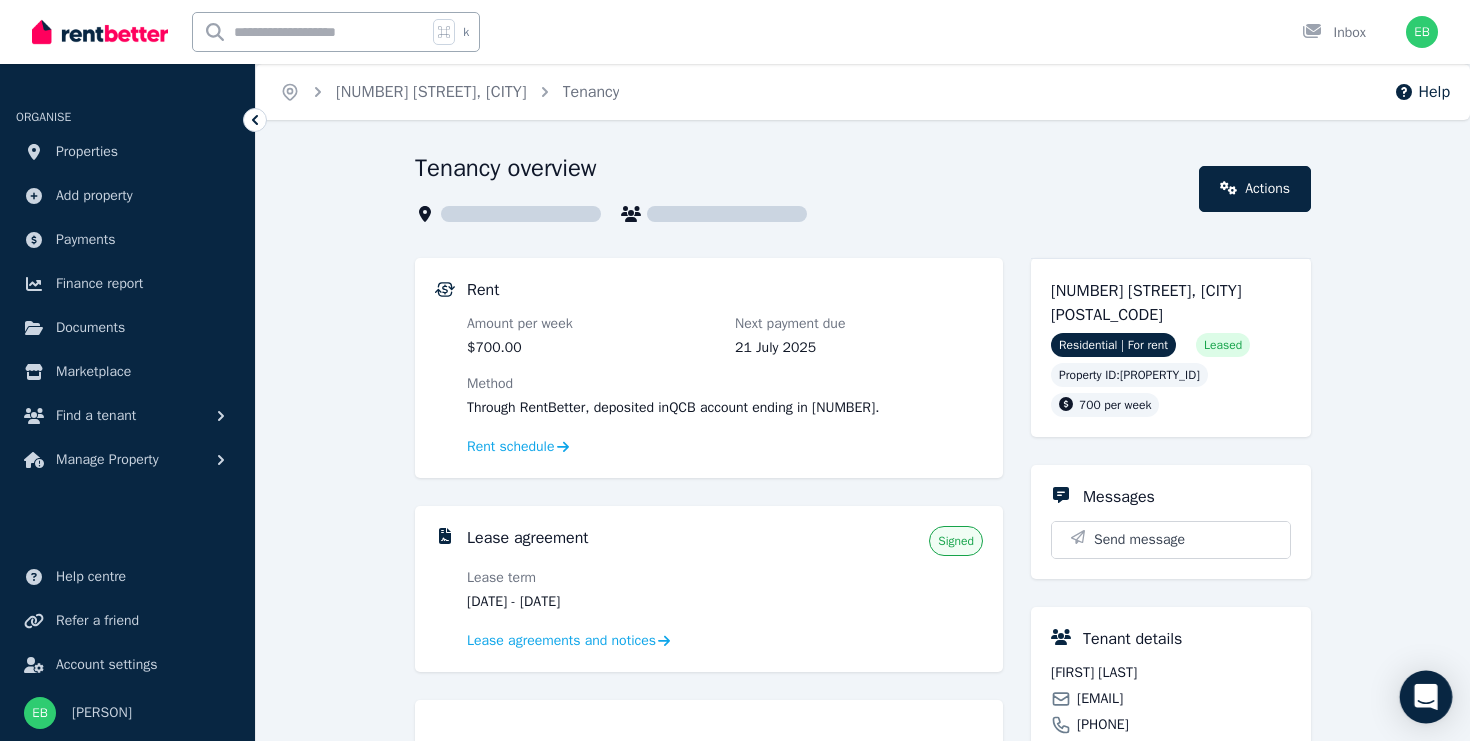 click 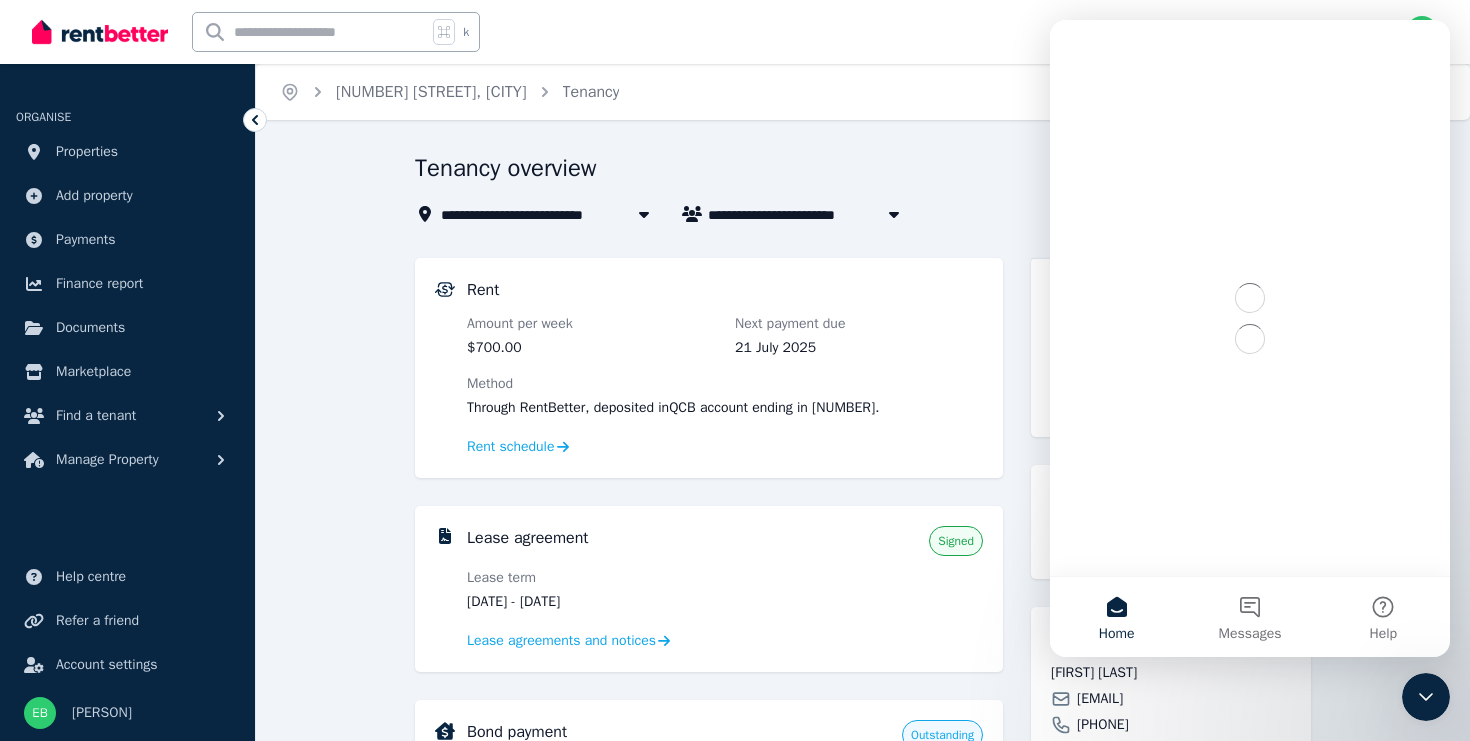 scroll, scrollTop: 0, scrollLeft: 0, axis: both 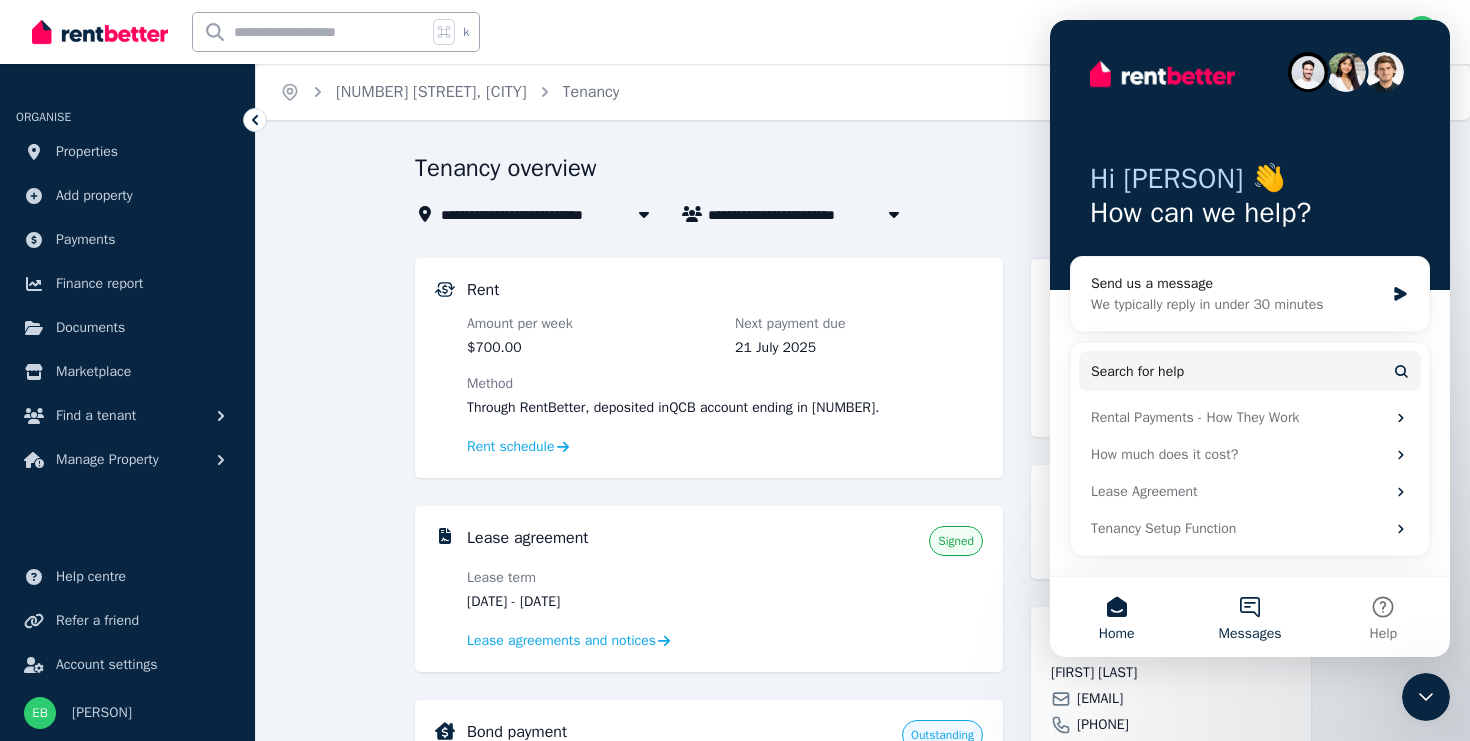 click on "Messages" at bounding box center (1250, 634) 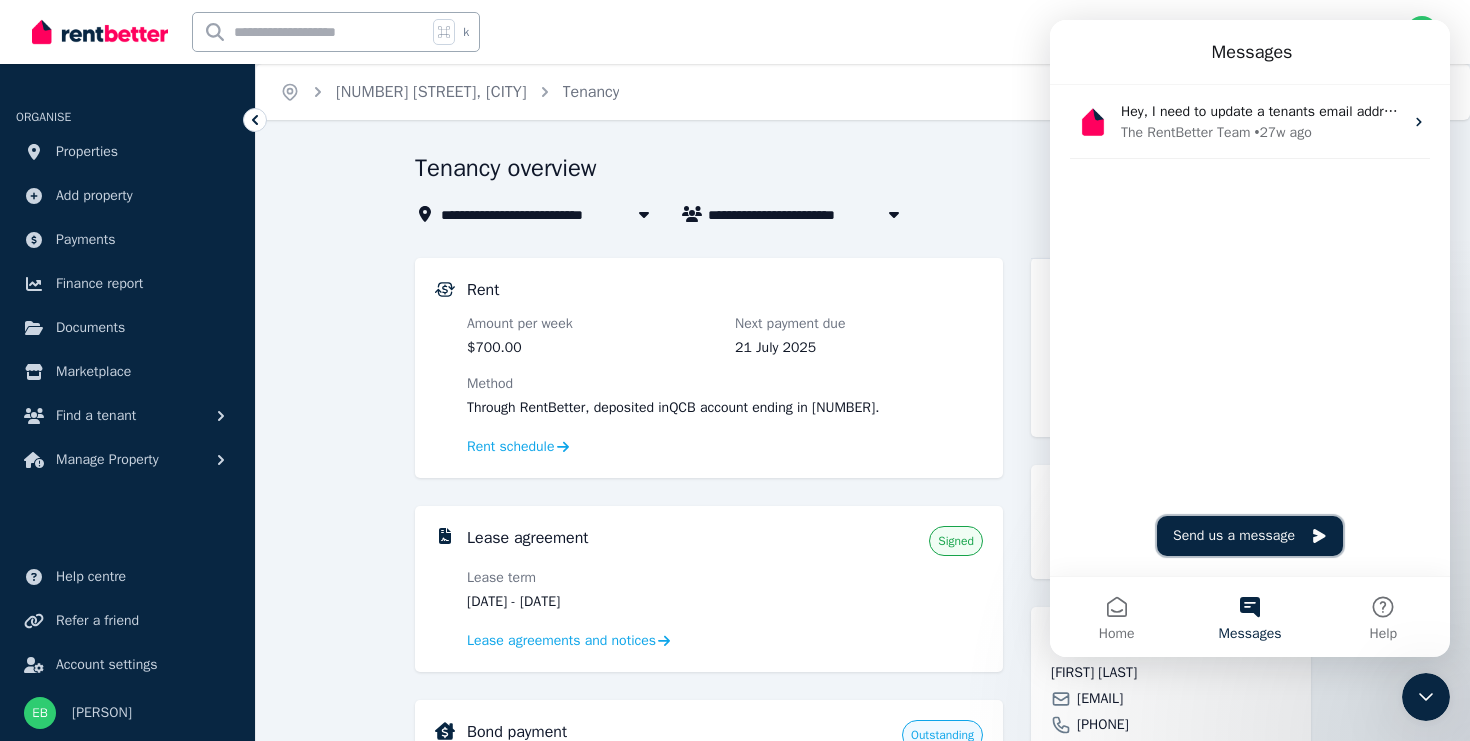 click on "Send us a message" at bounding box center (1250, 536) 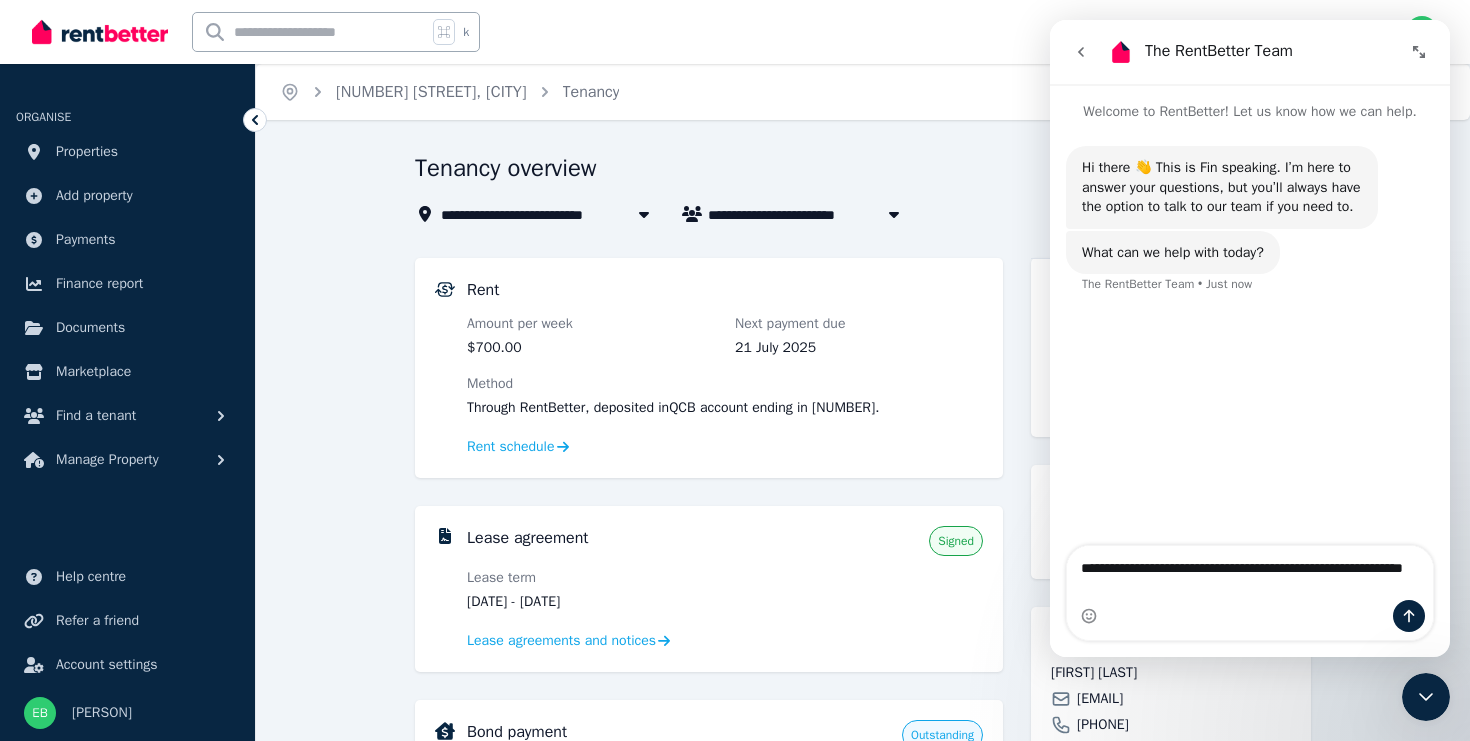 type on "**********" 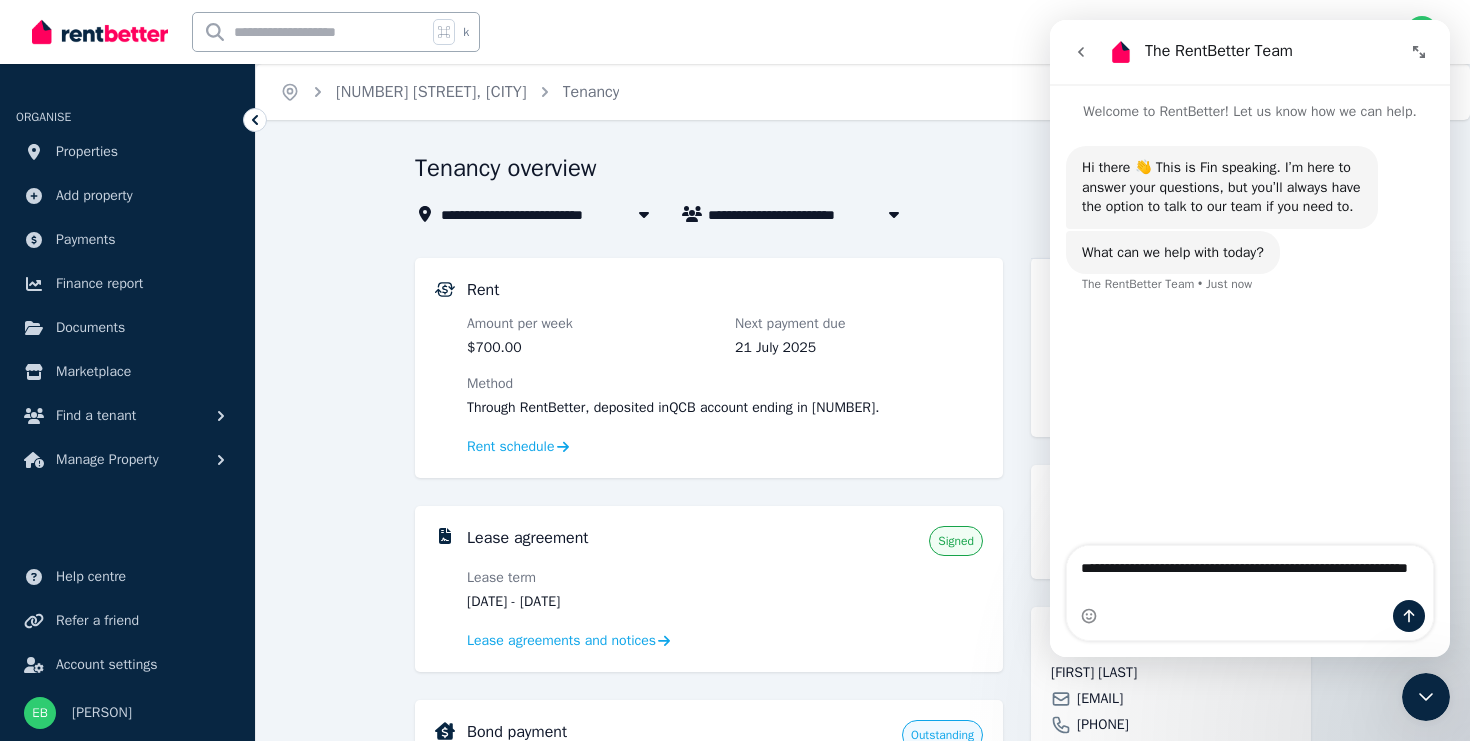 type 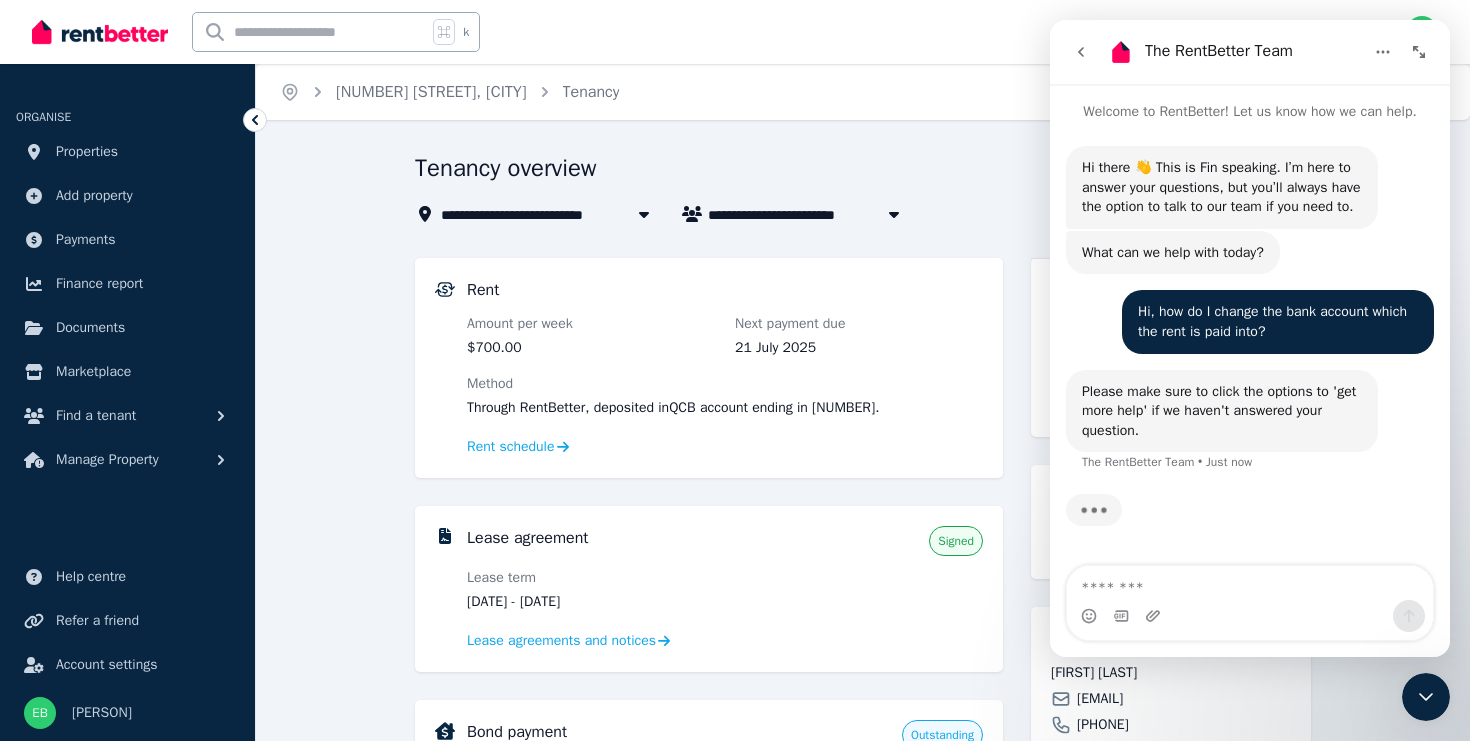 scroll, scrollTop: 0, scrollLeft: 0, axis: both 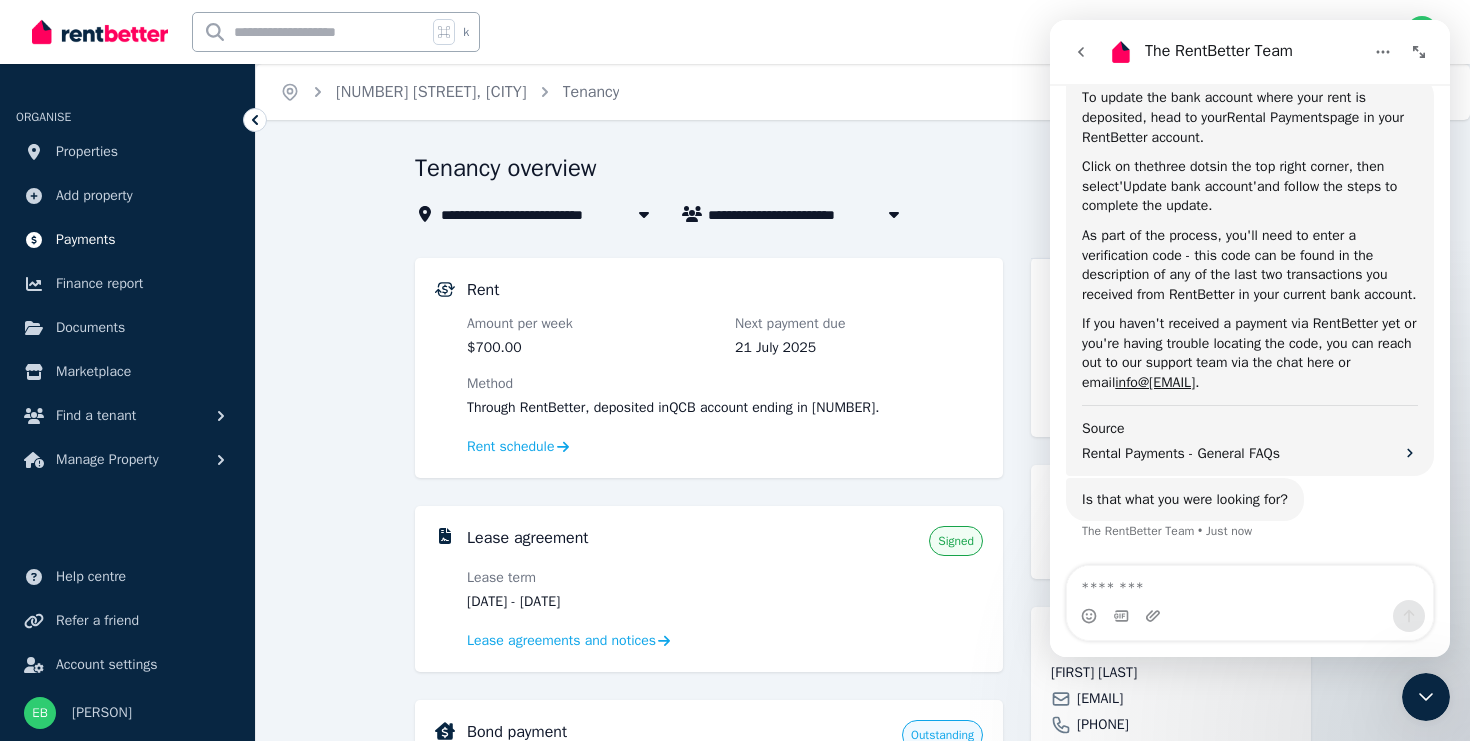 click on "Payments" at bounding box center [86, 240] 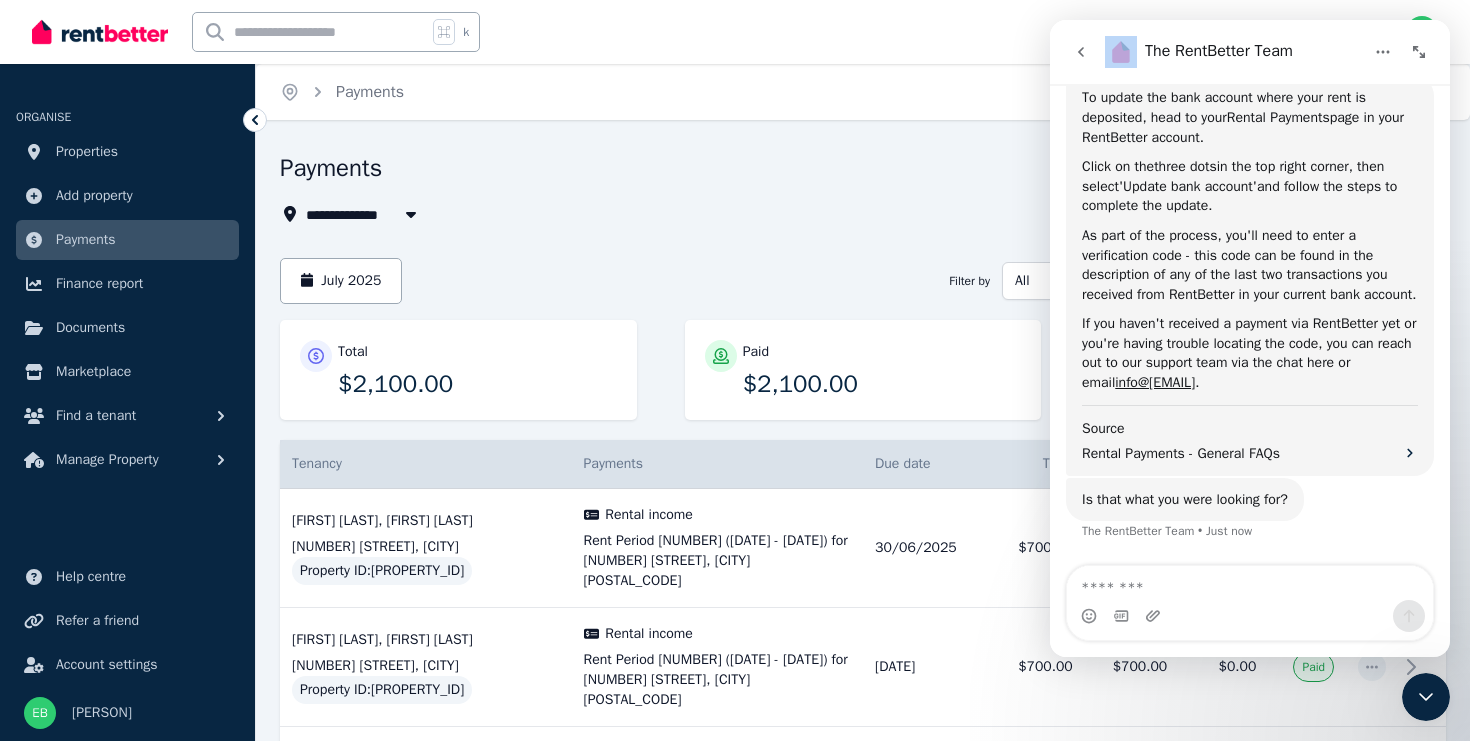 drag, startPoint x: 1334, startPoint y: 38, endPoint x: 918, endPoint y: 68, distance: 417.08032 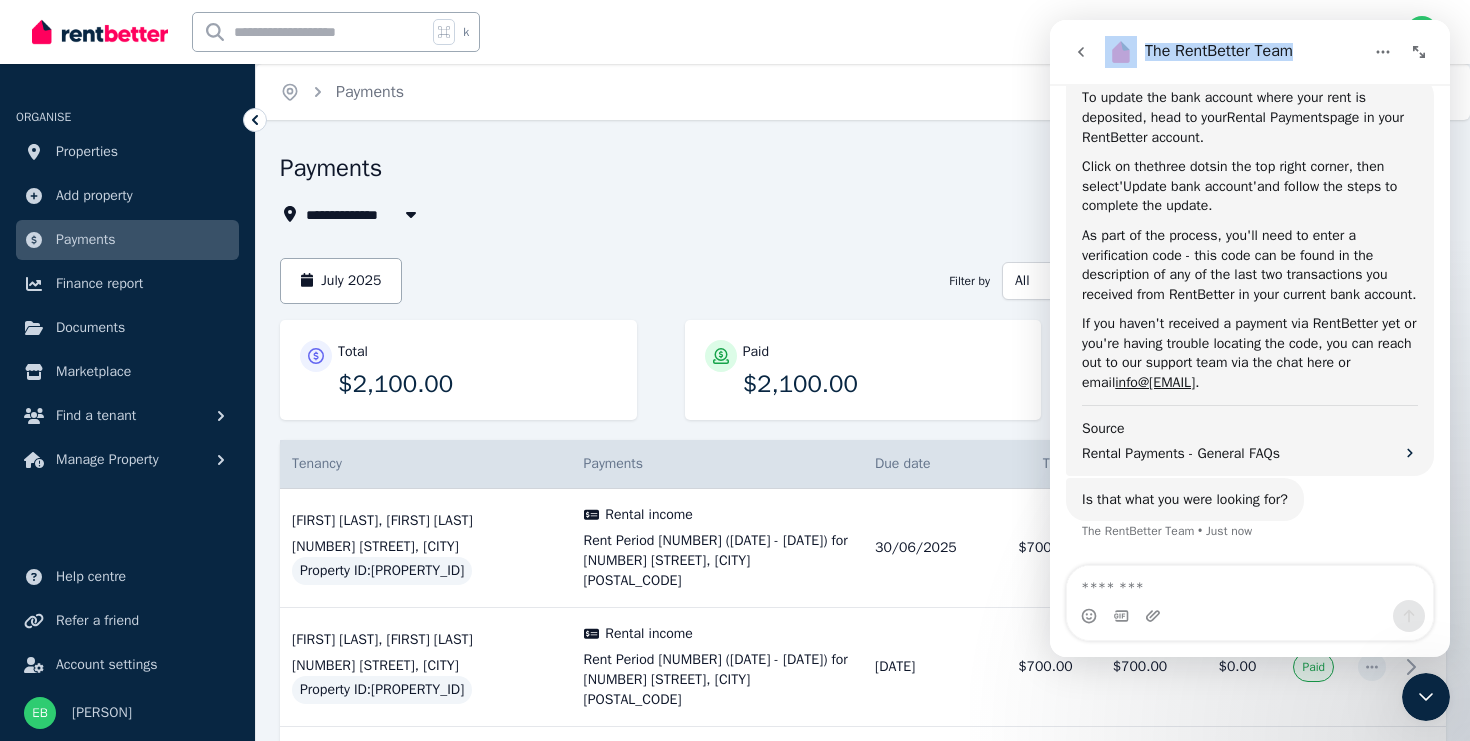 drag, startPoint x: 1340, startPoint y: 52, endPoint x: 2059, endPoint y: 64, distance: 719.10016 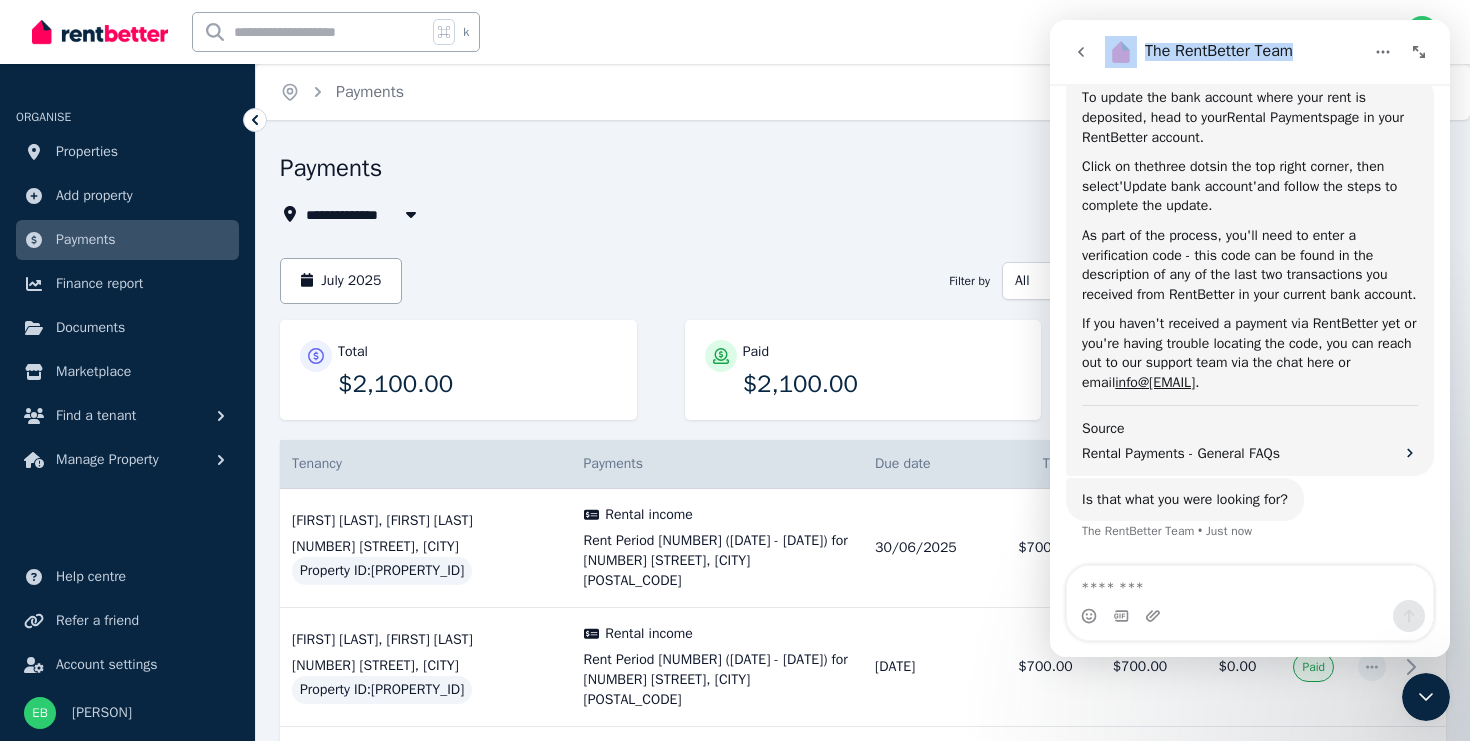 click 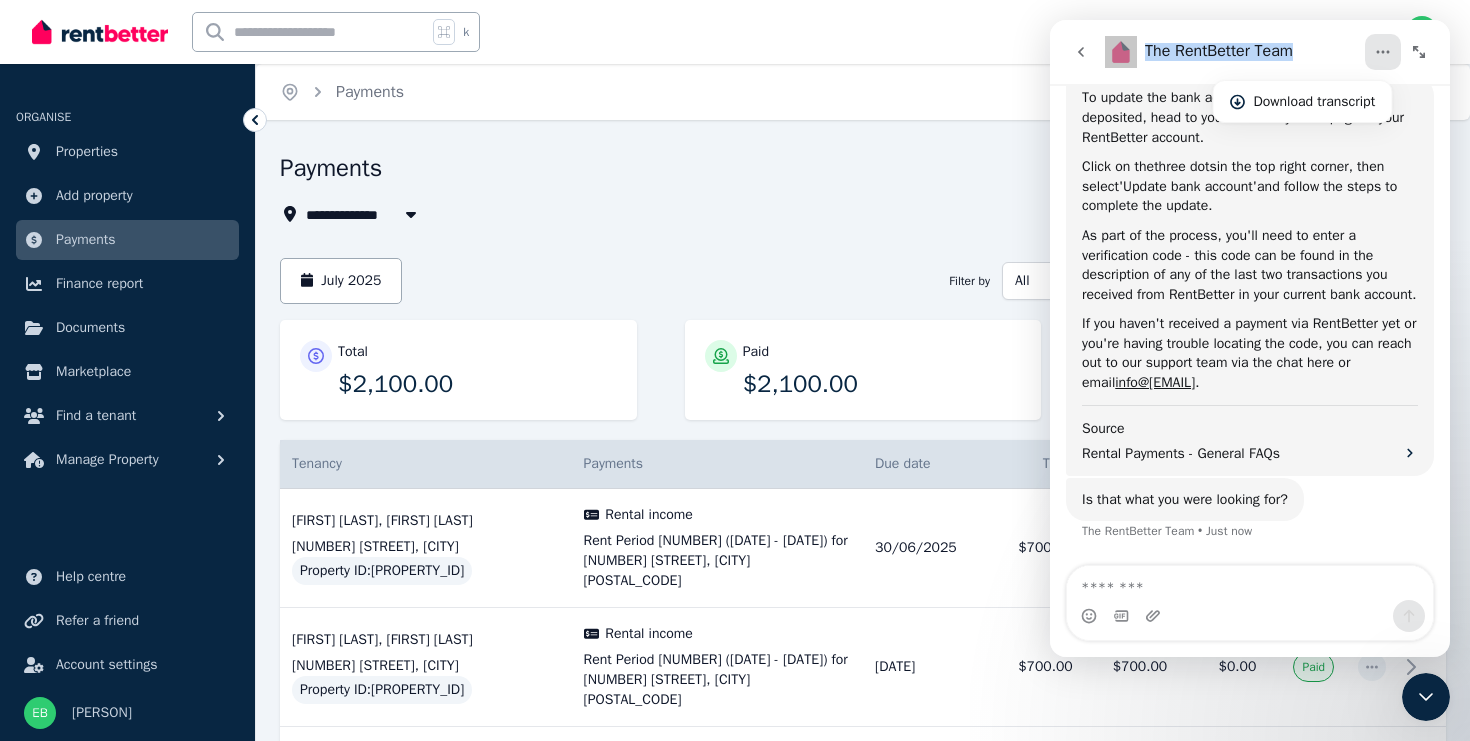 click on "Payments" at bounding box center (775, 171) 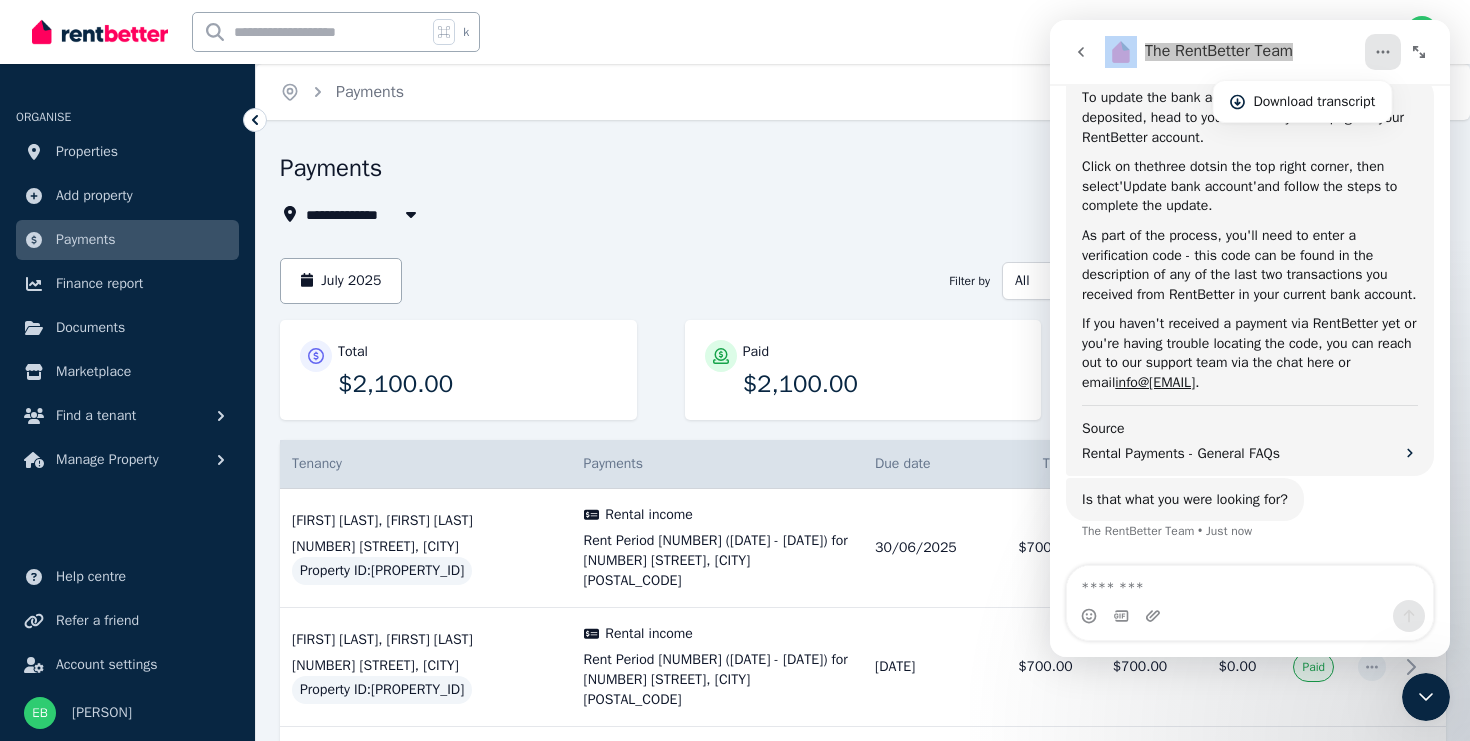 click on "The RentBetter Team" at bounding box center [1234, 52] 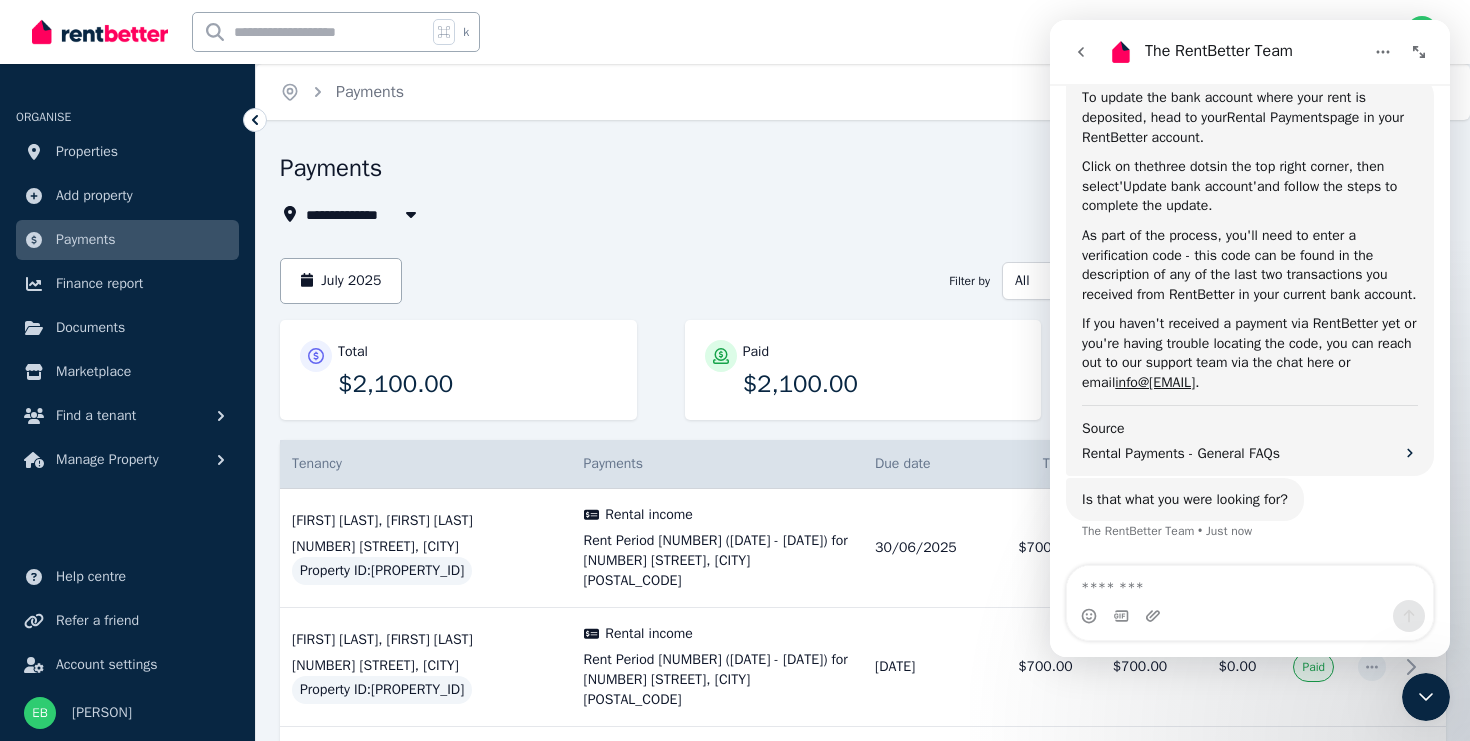 click on "The RentBetter Team" at bounding box center [1234, 52] 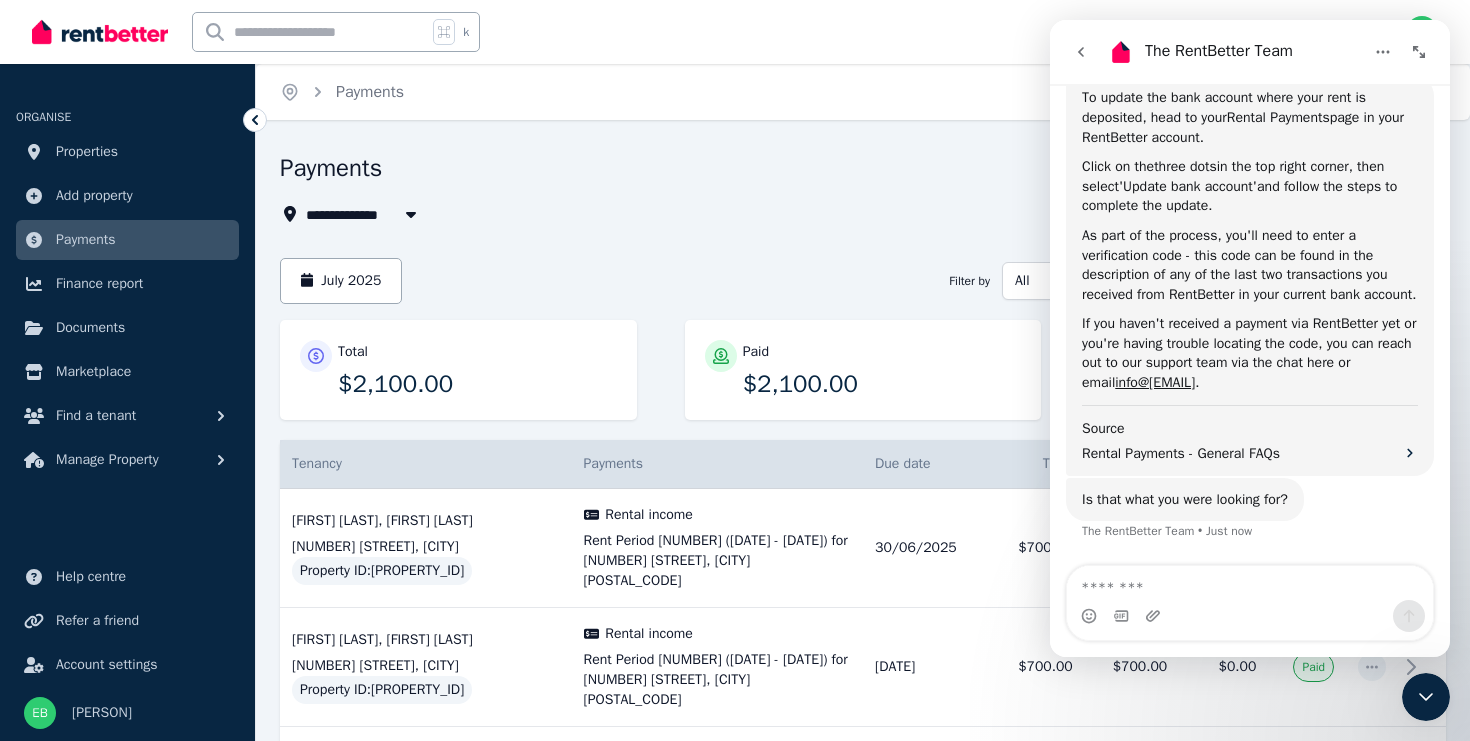 click 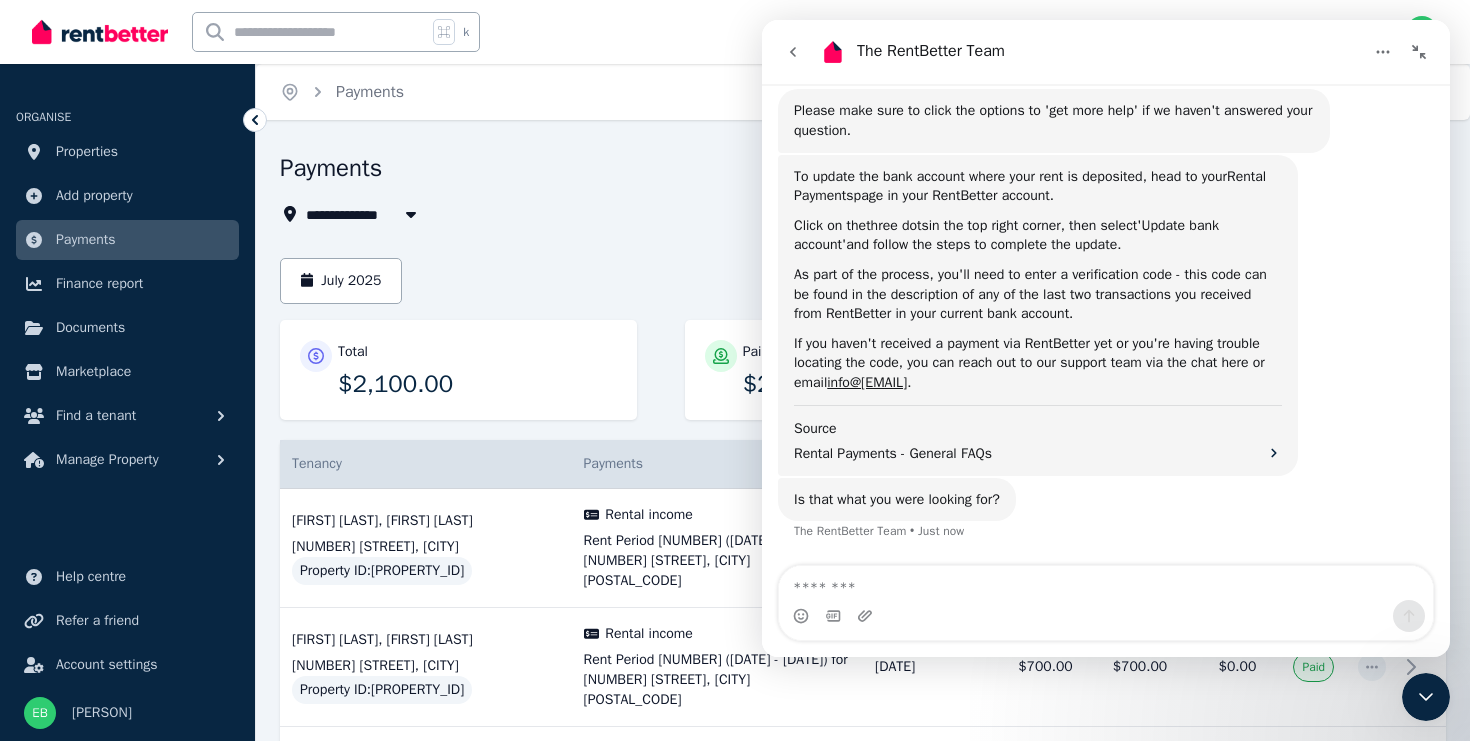 click 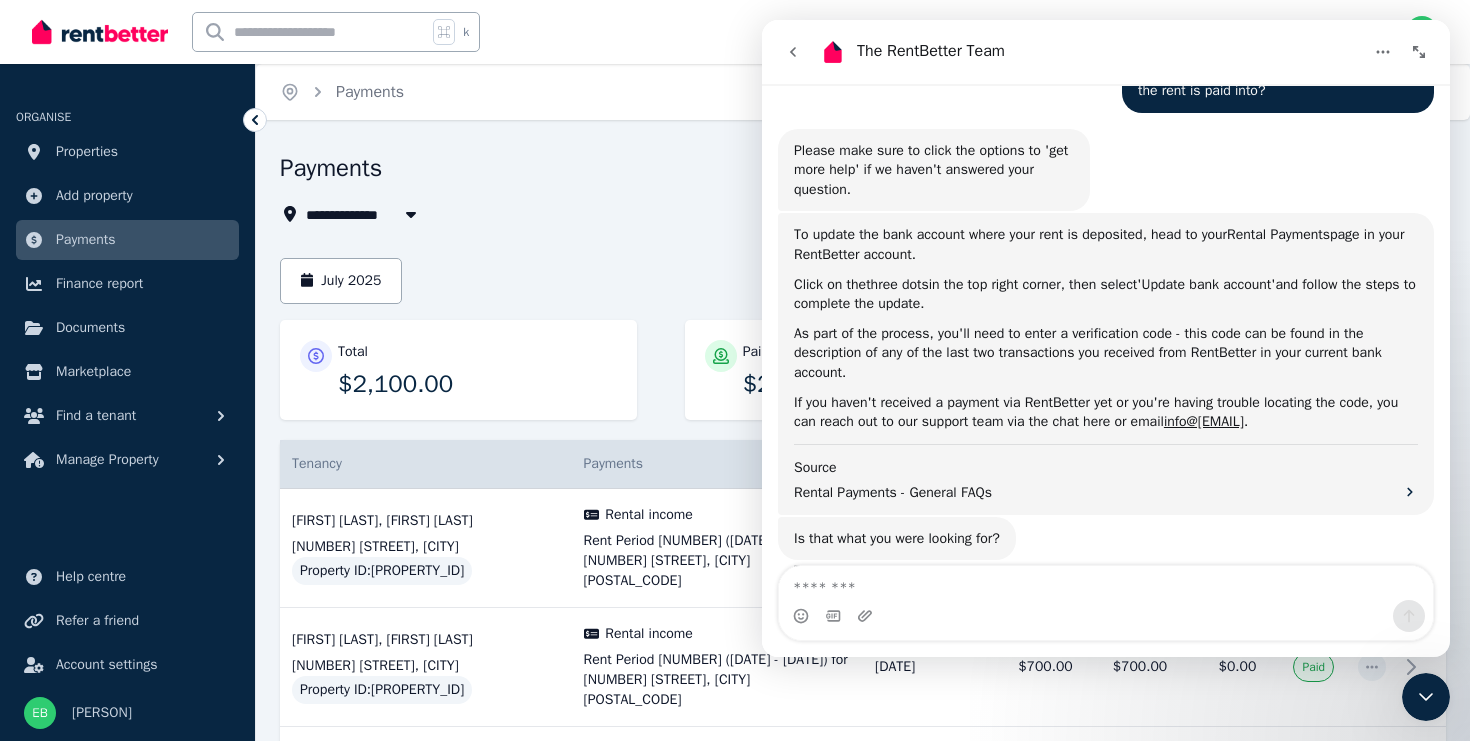 scroll, scrollTop: 376, scrollLeft: 0, axis: vertical 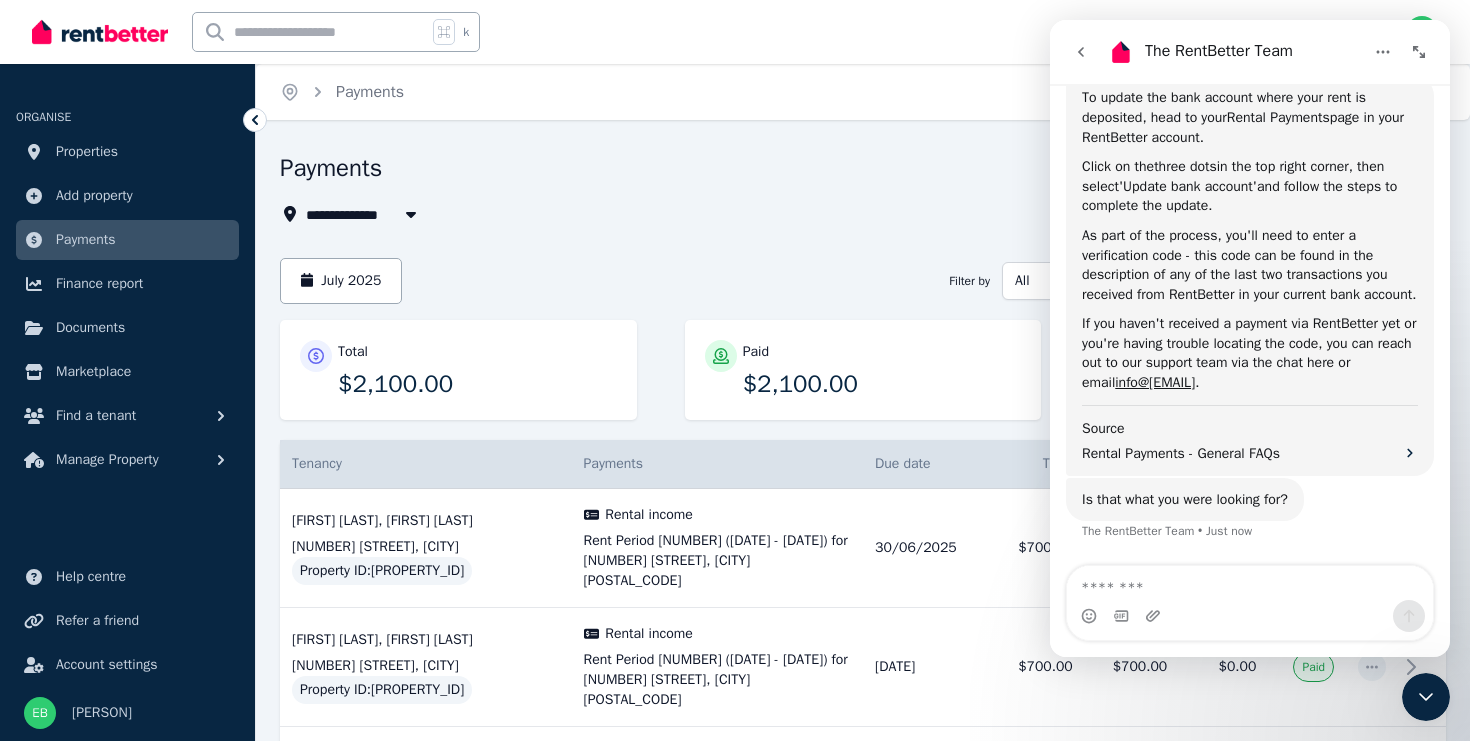 click at bounding box center [1426, 697] 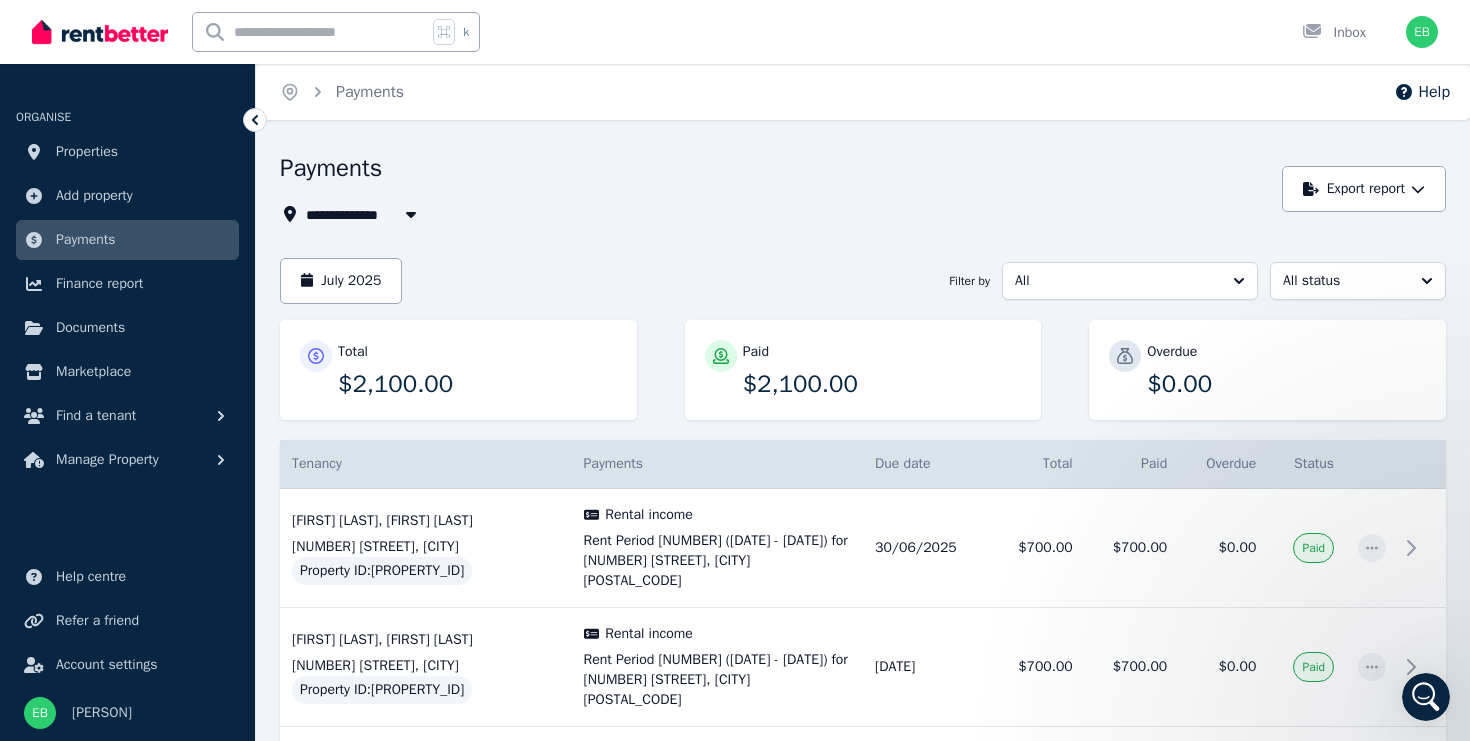 scroll, scrollTop: 0, scrollLeft: 0, axis: both 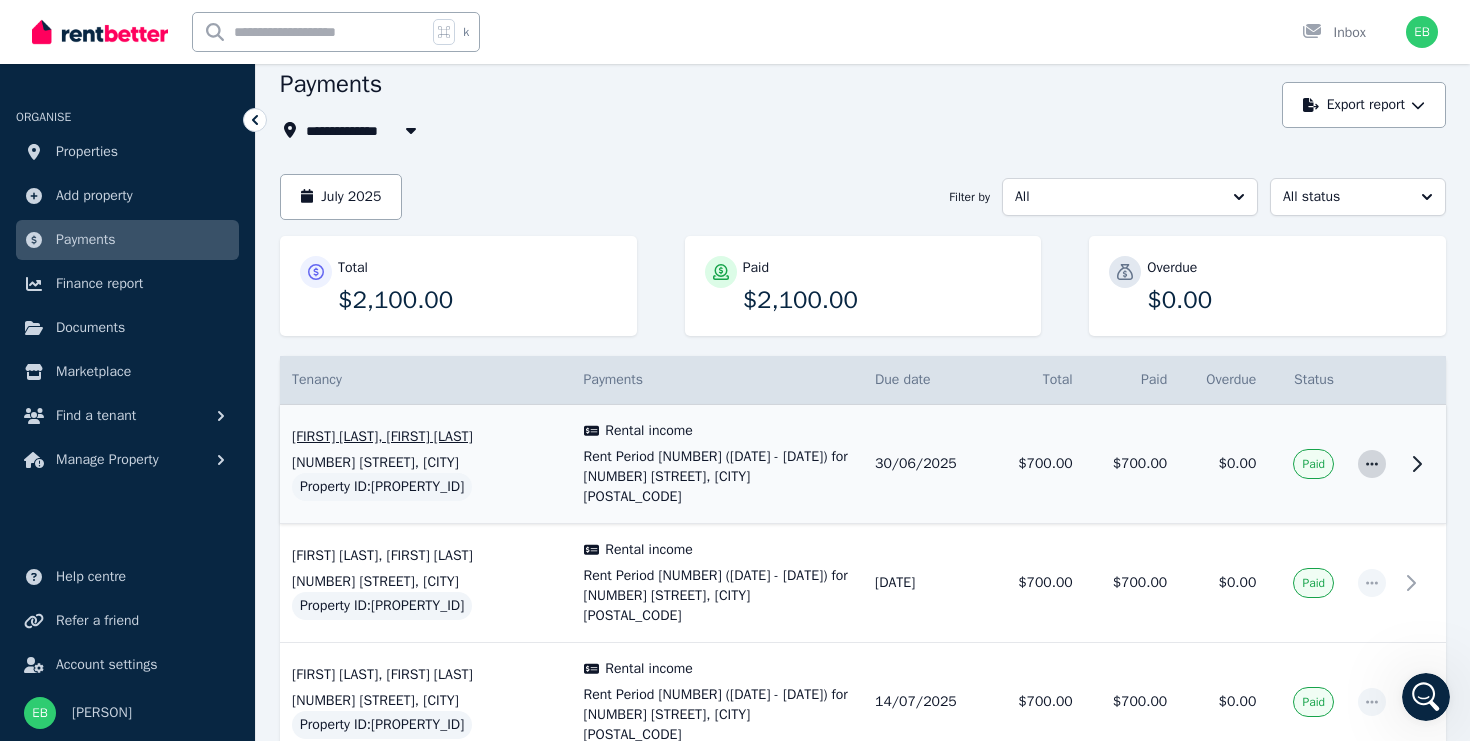 click 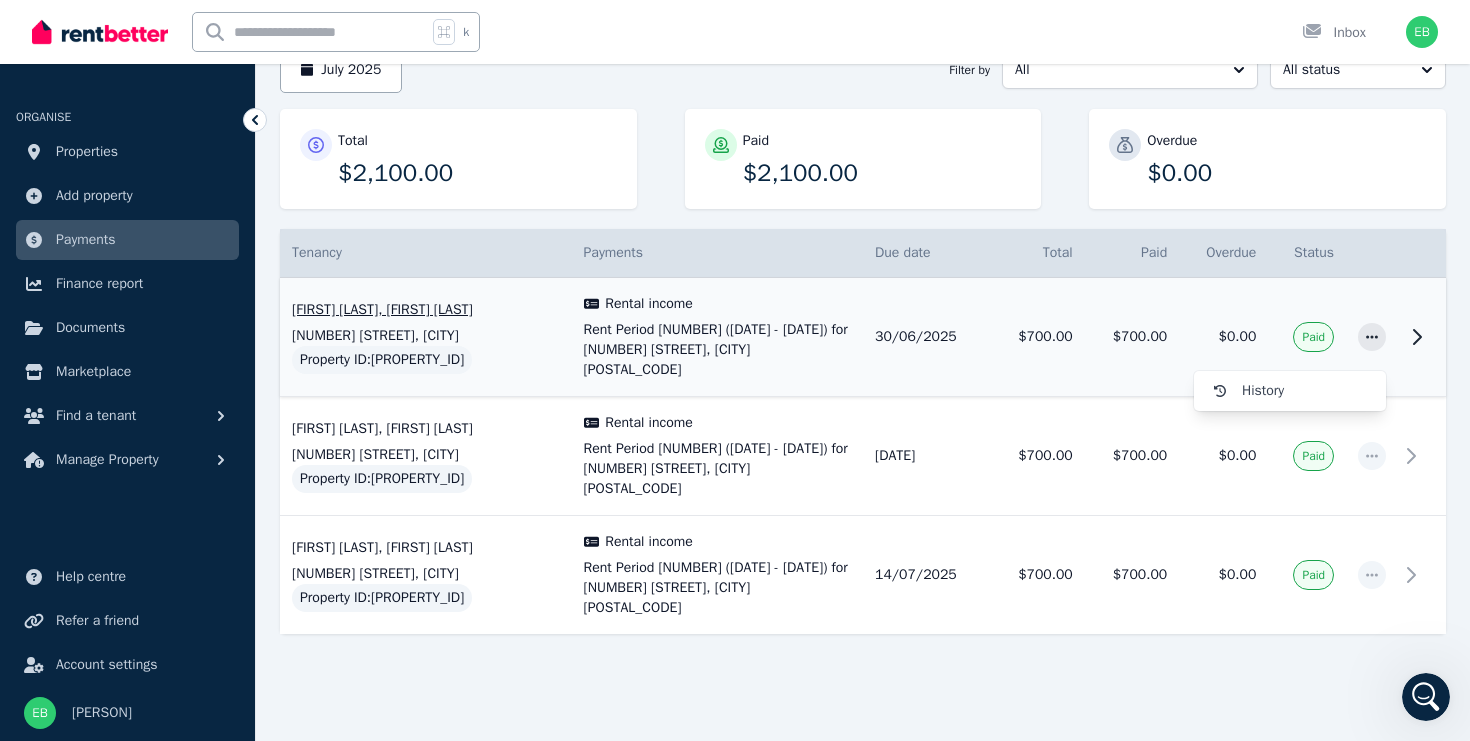 scroll, scrollTop: 212, scrollLeft: 0, axis: vertical 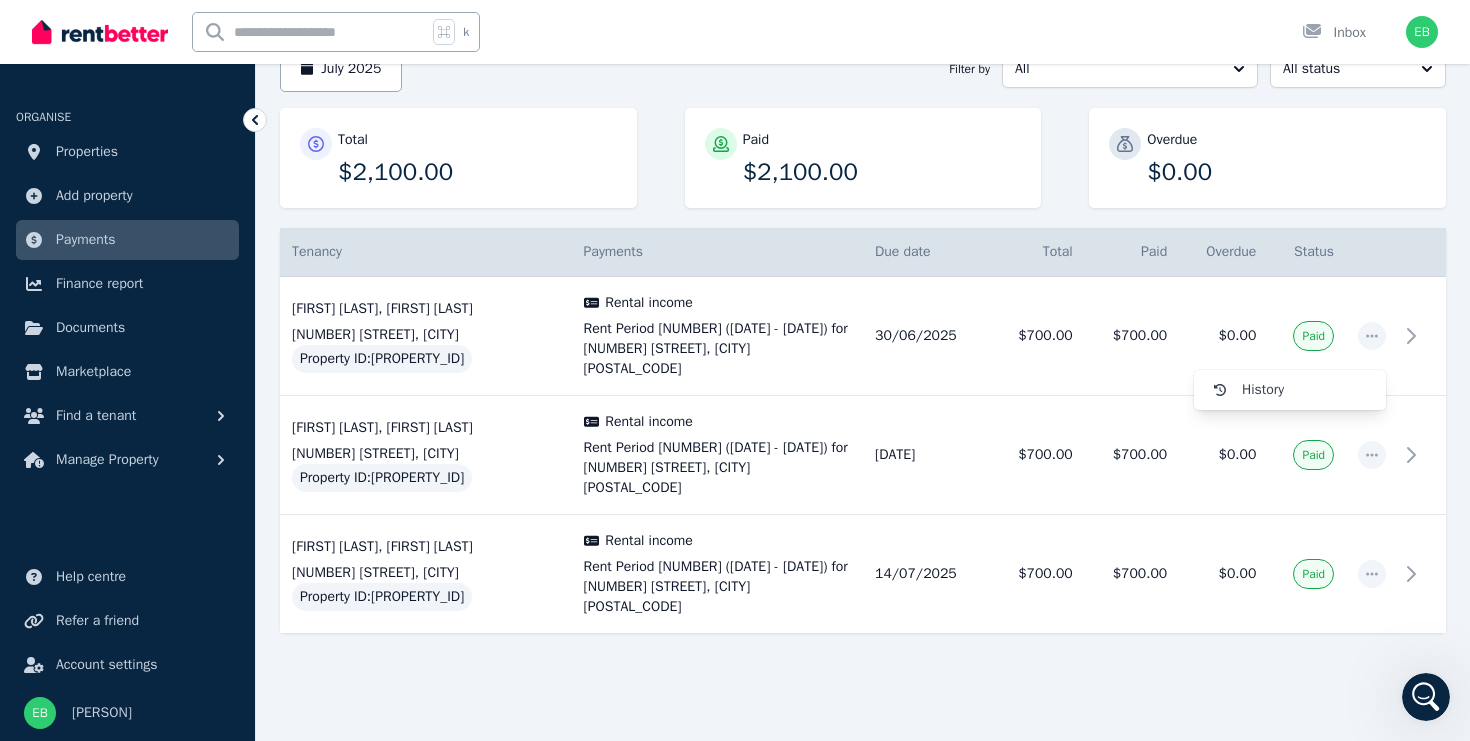click on "Tenancy Payments Details Due date Total Paid Overdue Status Ryan Baldwin, Richelle Baldwin 33 Centurion Circuit, Warner Property ID :  301396 Rental income Rent Period 74 (30/06/2025 - 06/07/2025) for 33 Centurion Circuit, Warner Ref no: 01073 Tenants: Ryan Baldwin, Richelle Baldwin Due Date: 30/06/2025 Total $700.00 30/06/2025 $700.00 $700.00 $0.00 Paid History Ryan Baldwin, Richelle Baldwin 33 Centurion Circuit, Warner Property ID :  301396 Rental income Rent Period 75 (07/07/2025 - 13/07/2025) for 33 Centurion Circuit, Warner Ref no: 01074 Tenants: Ryan Baldwin, Richelle Baldwin Due Date: 07/07/2025 Total $700.00 07/07/2025 $700.00 $700.00 $0.00 Paid Ryan Baldwin, Richelle Baldwin 33 Centurion Circuit, Warner Property ID :  301396 Rental income Rent Period 76 (14/07/2025 - 20/07/2025) for 33 Centurion Circuit, Warner Ref no: 01075 Tenants: Ryan Baldwin, Richelle Baldwin Due Date: 14/07/2025 Total $700.00 14/07/2025 $700.00 $700.00 $0.00 Paid" at bounding box center (863, 448) 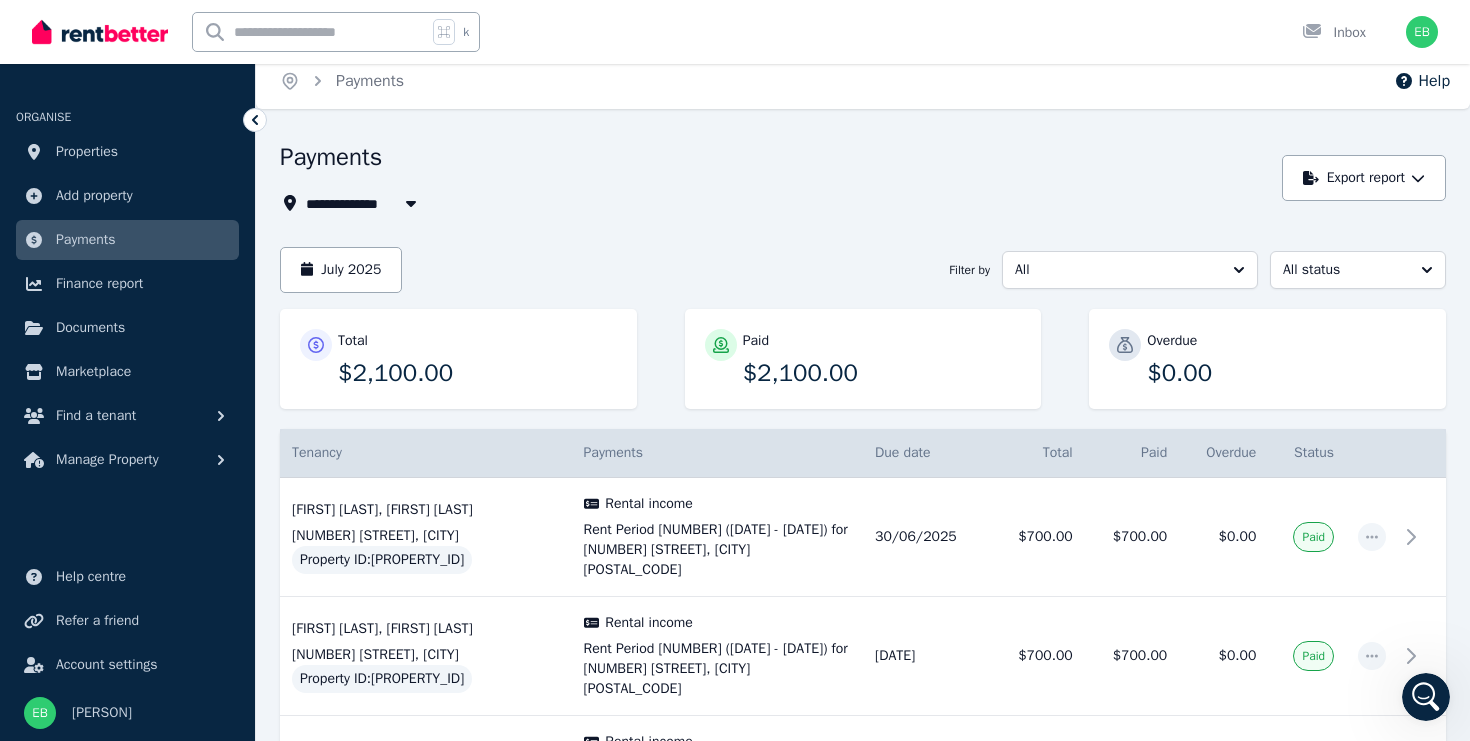 scroll, scrollTop: 12, scrollLeft: 0, axis: vertical 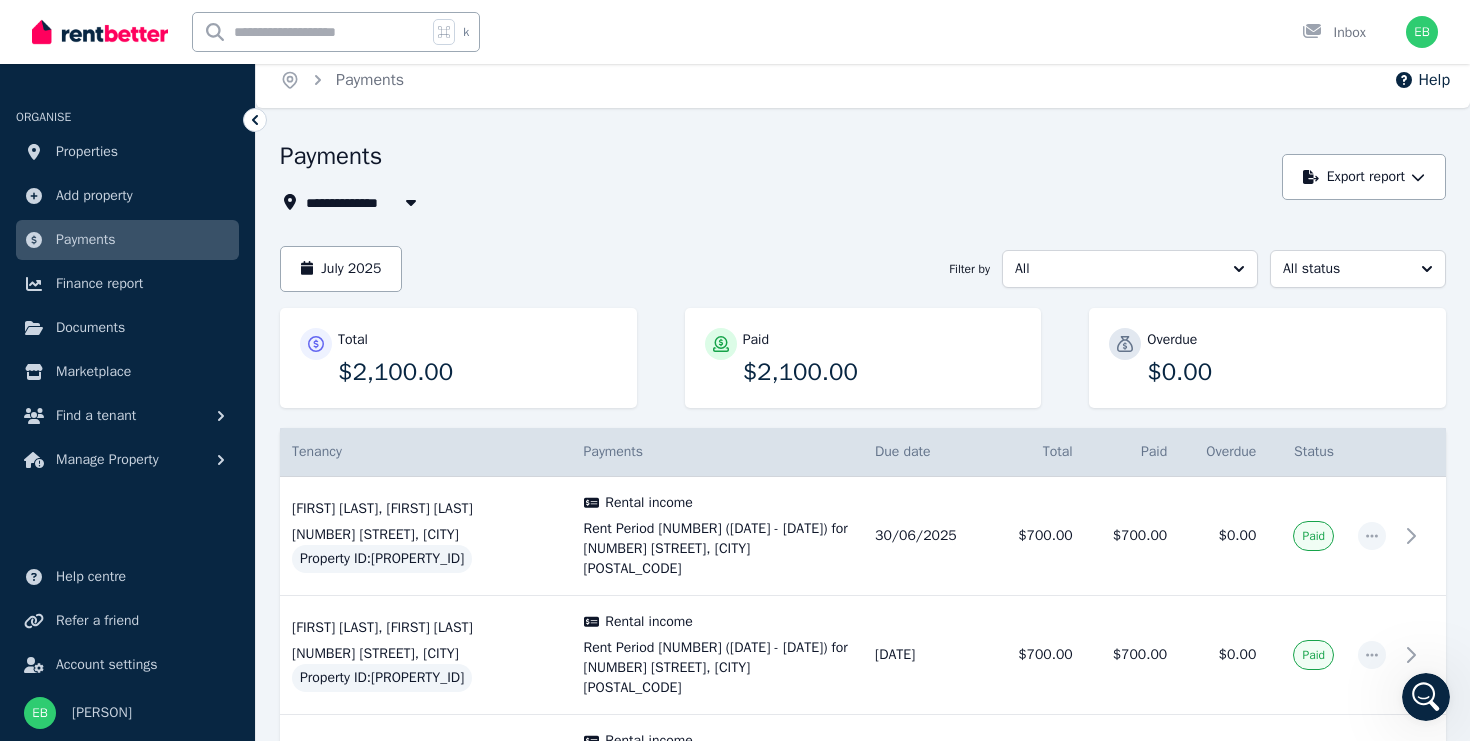 click on "Total $2,100.00" at bounding box center [477, 358] 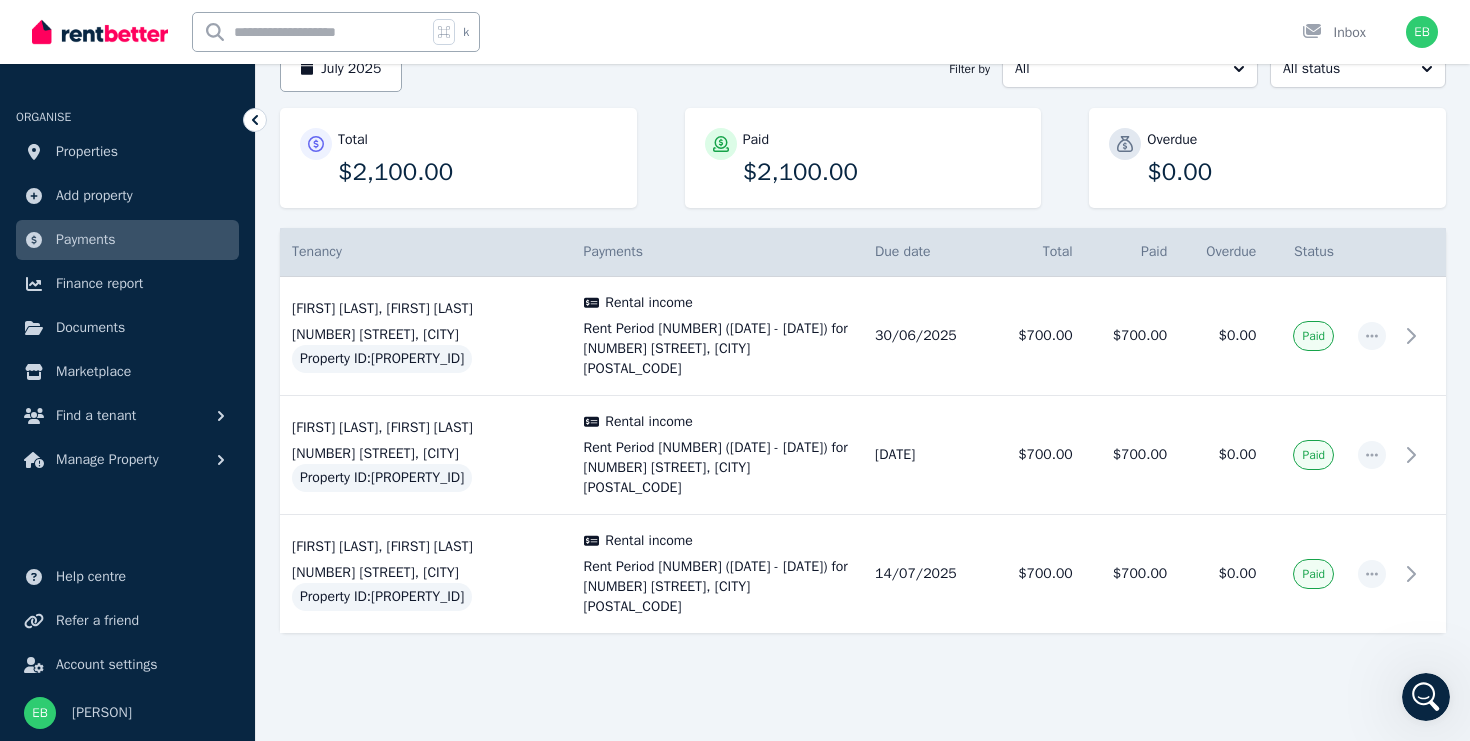 scroll, scrollTop: 98, scrollLeft: 0, axis: vertical 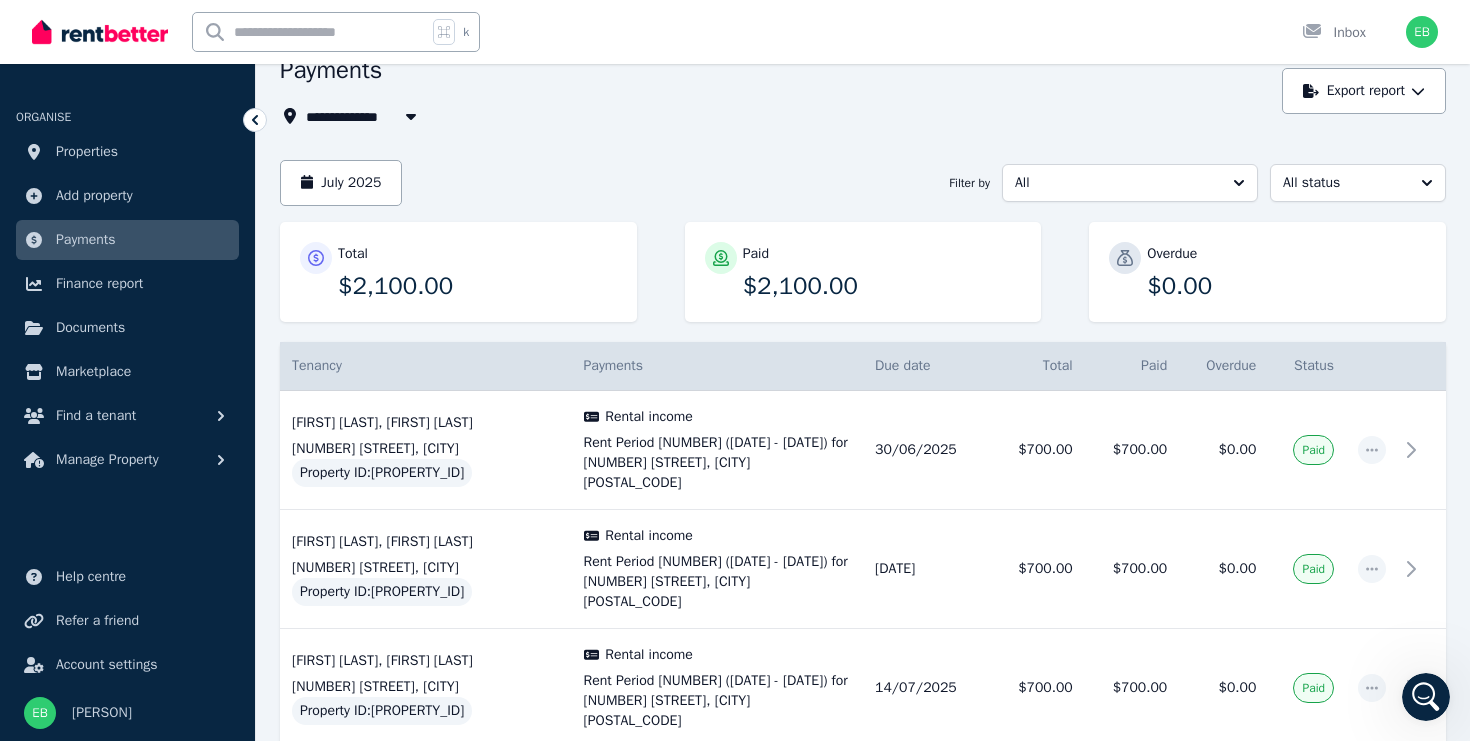 click 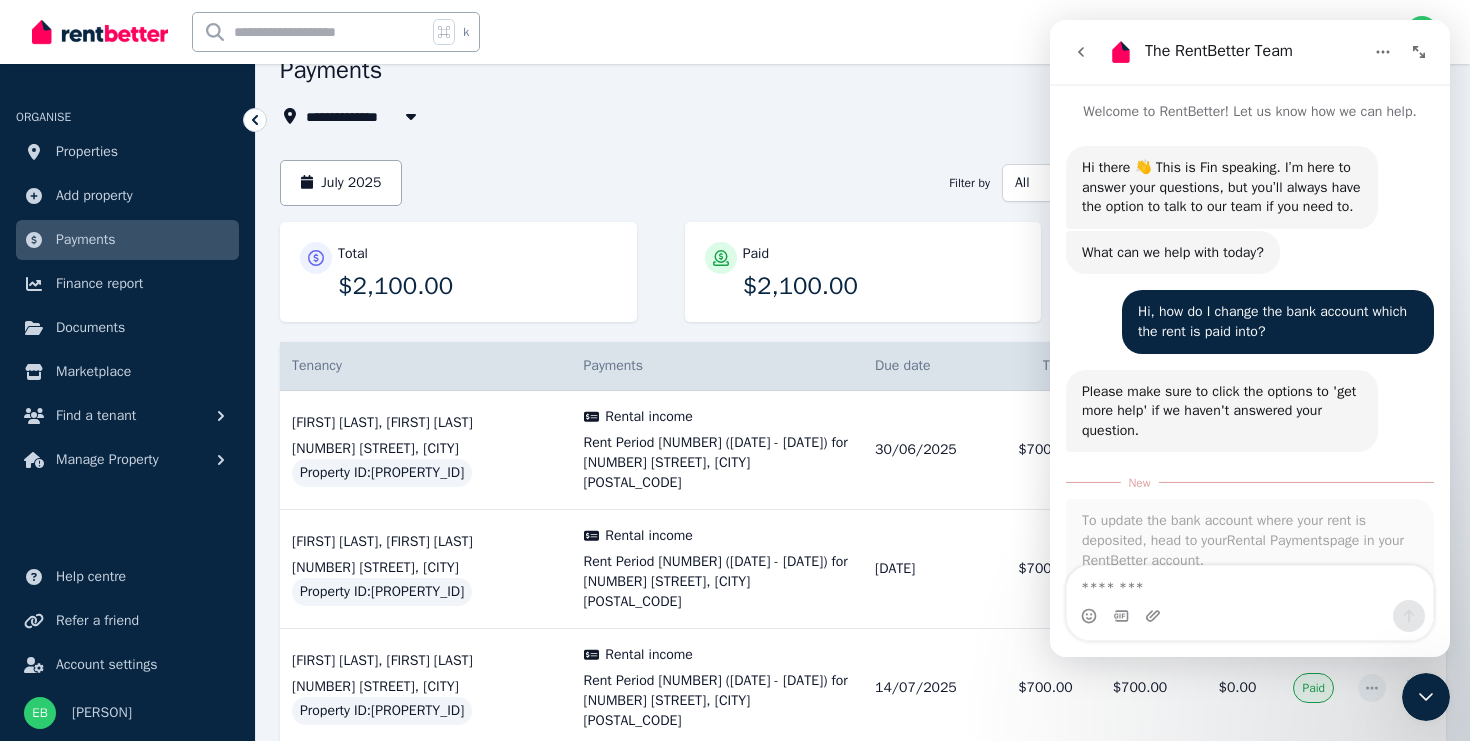 scroll, scrollTop: 97, scrollLeft: 0, axis: vertical 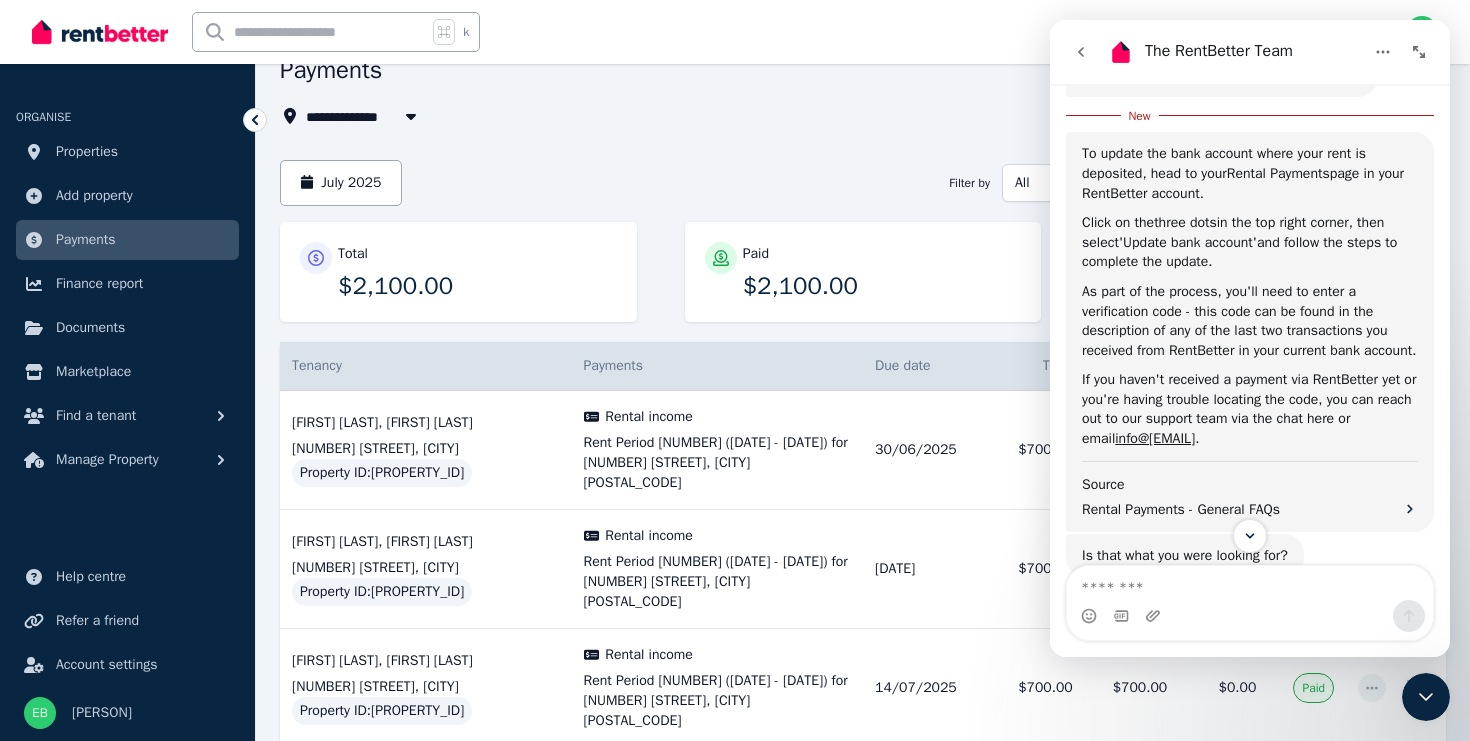 click at bounding box center (1426, 697) 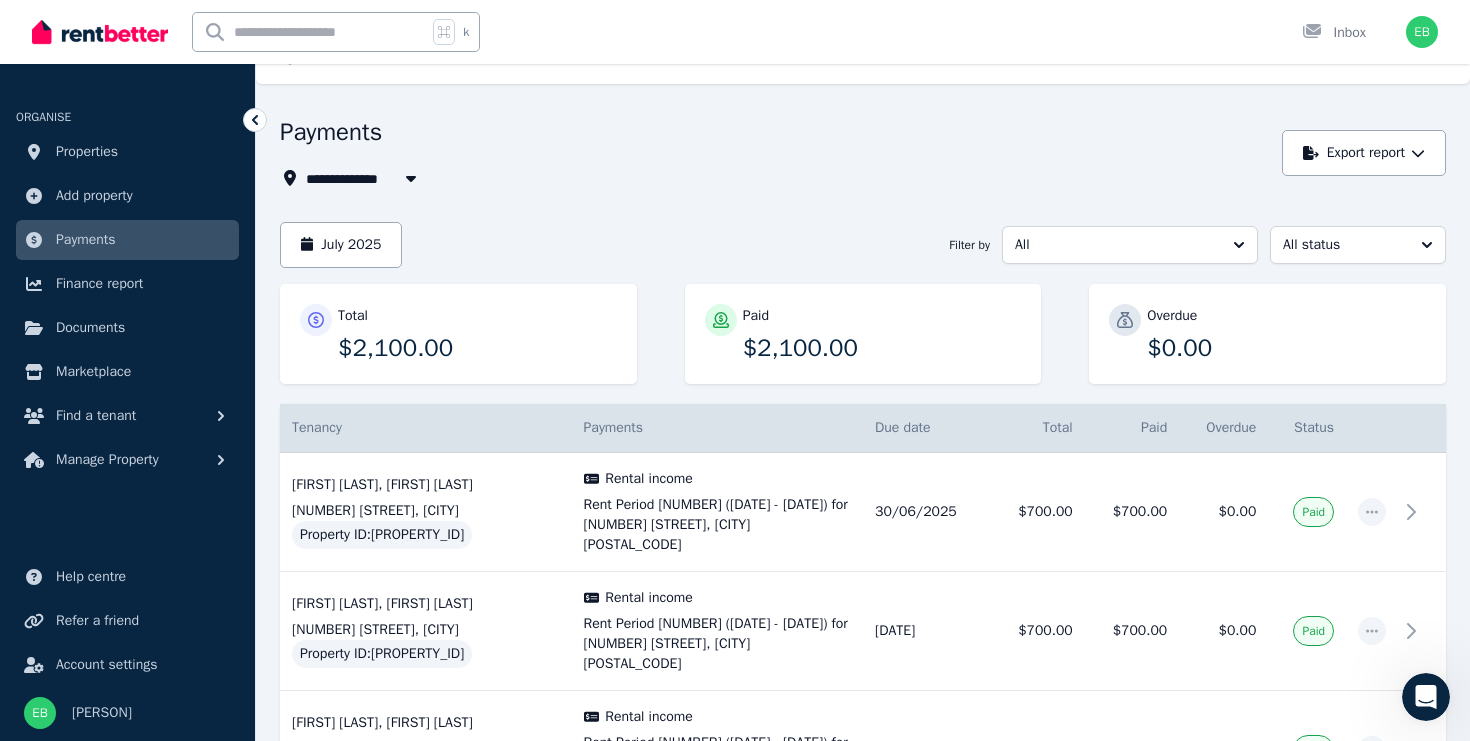 scroll, scrollTop: 38, scrollLeft: 0, axis: vertical 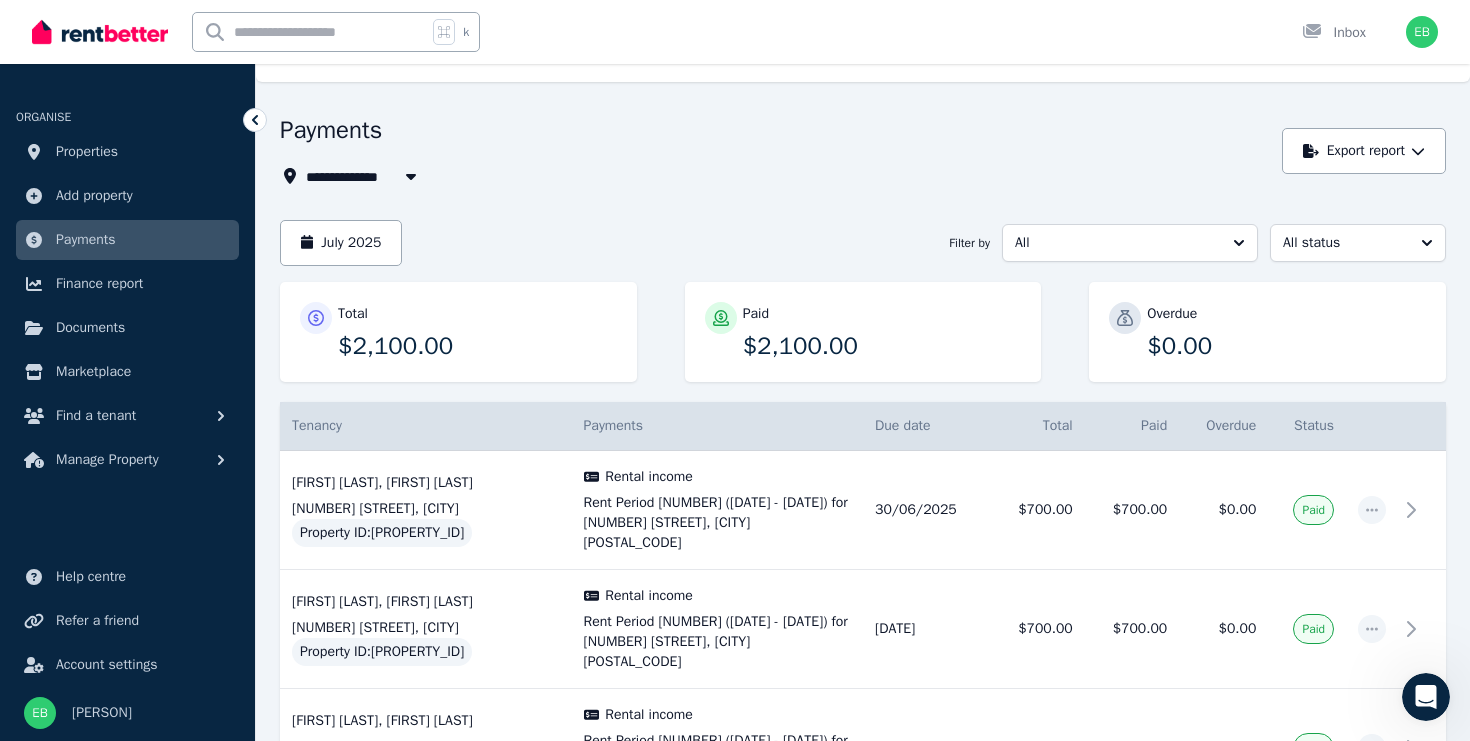 click on "Payments" at bounding box center (127, 240) 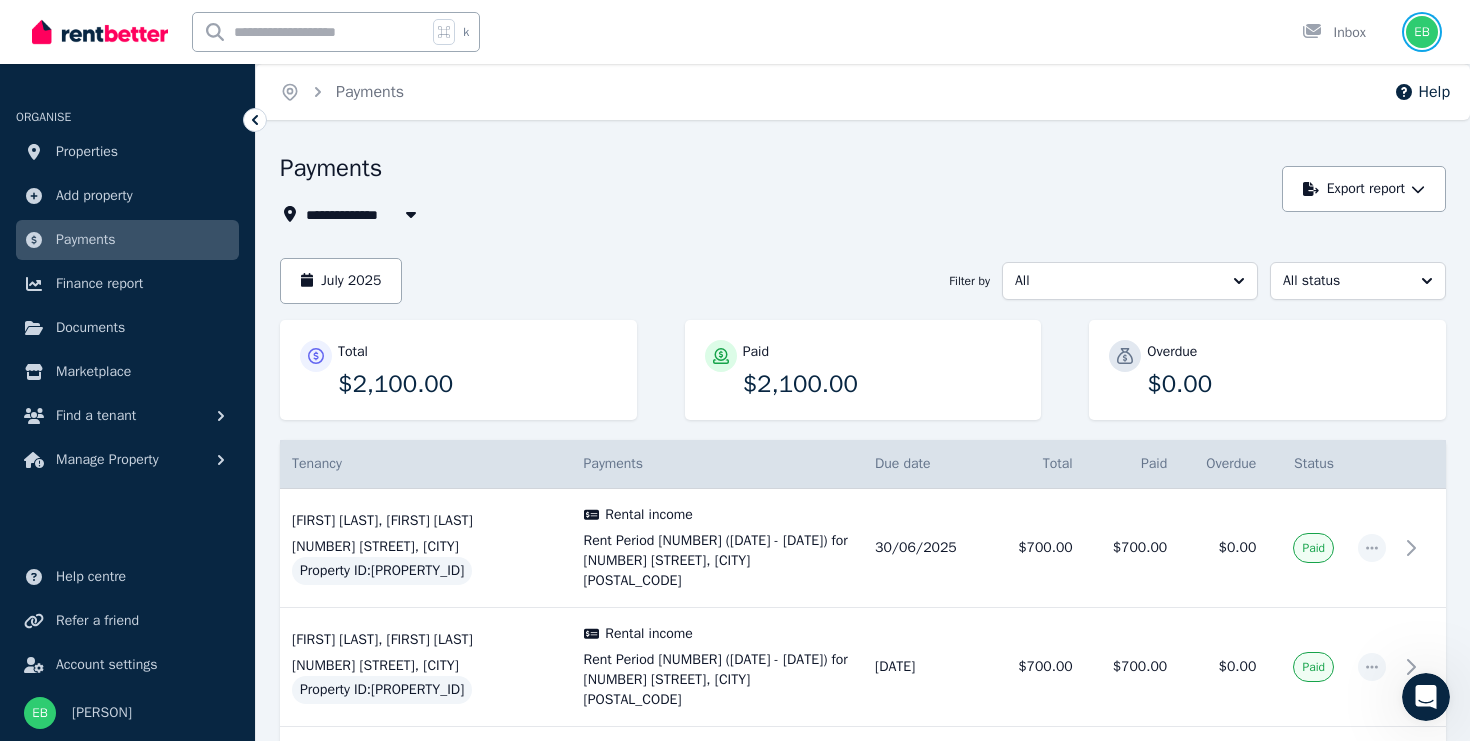 click at bounding box center (1422, 32) 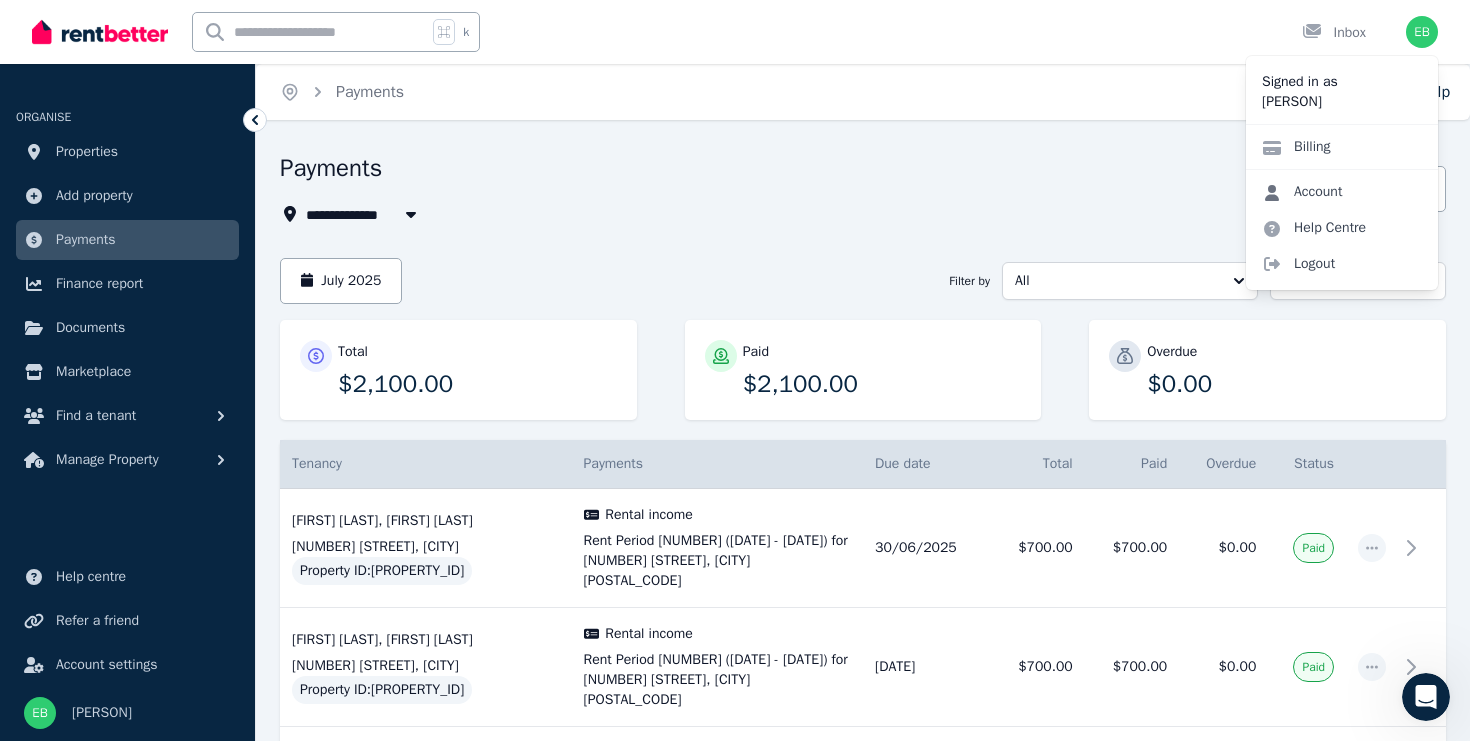 click on "Account" at bounding box center (1302, 192) 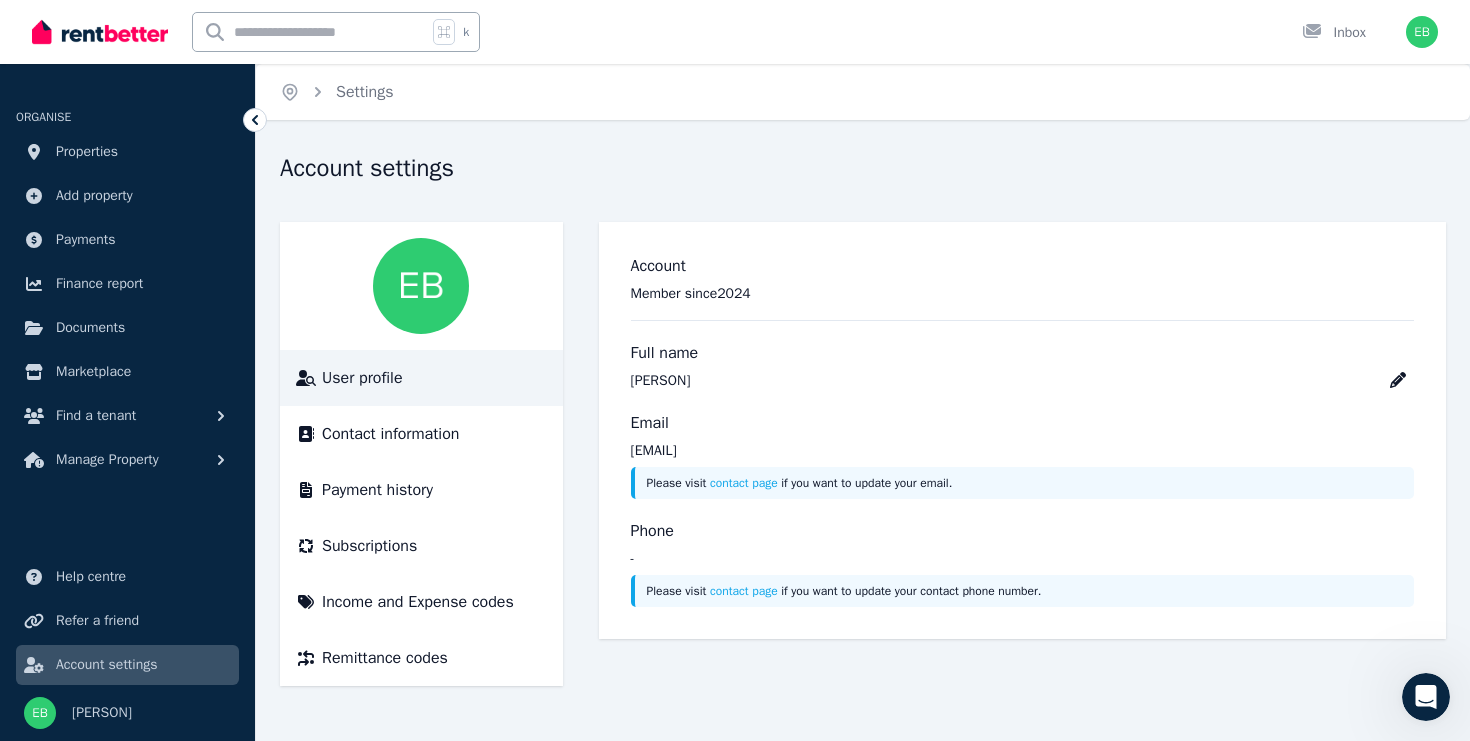 click at bounding box center (100, 32) 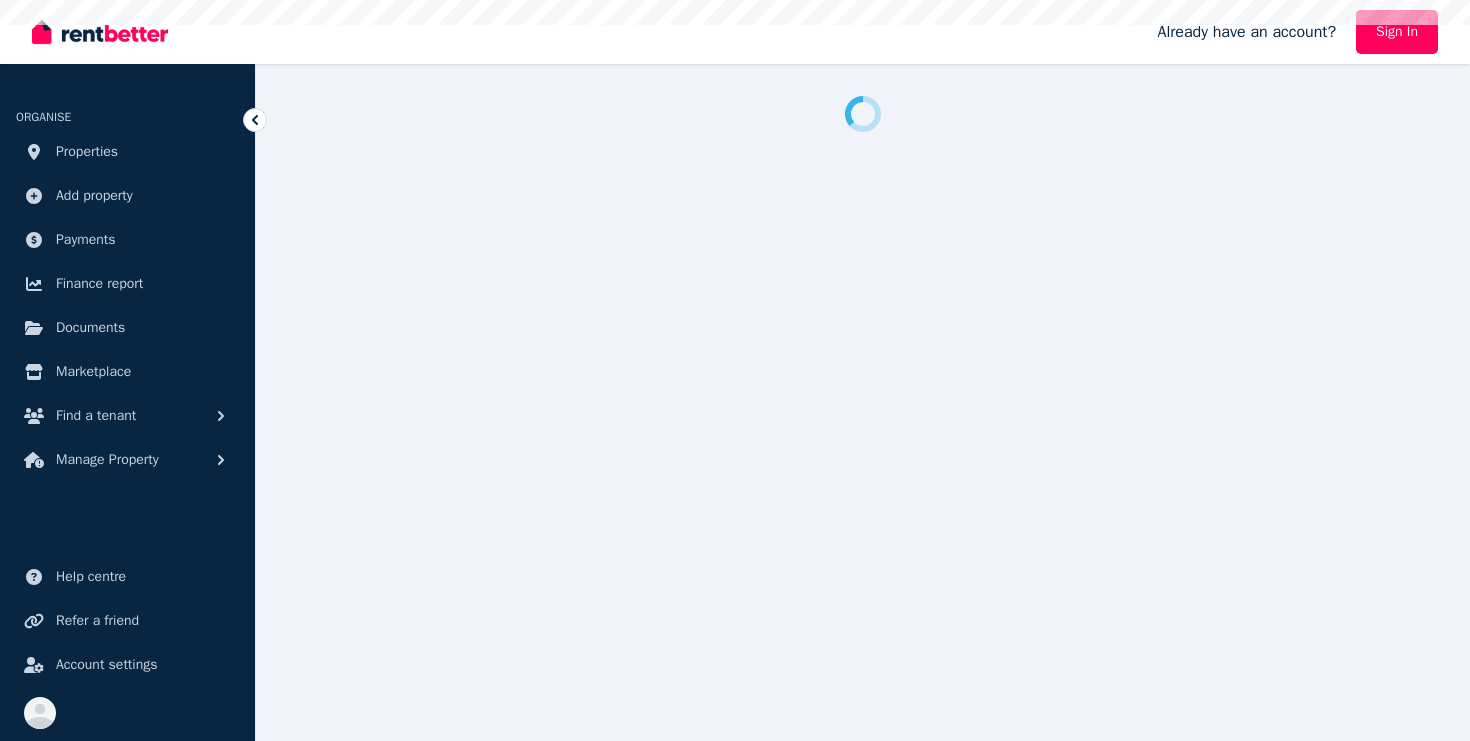 scroll, scrollTop: 0, scrollLeft: 0, axis: both 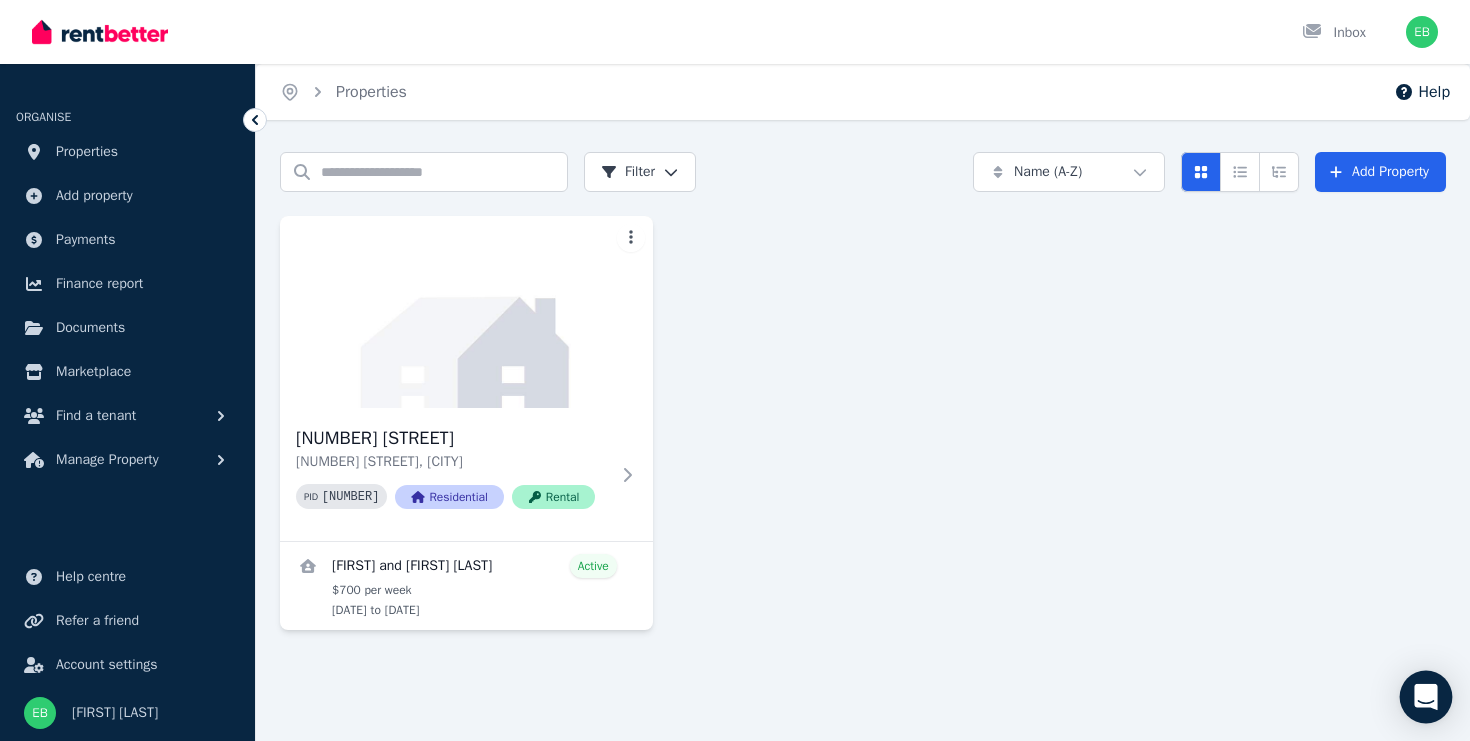 click at bounding box center [1426, 697] 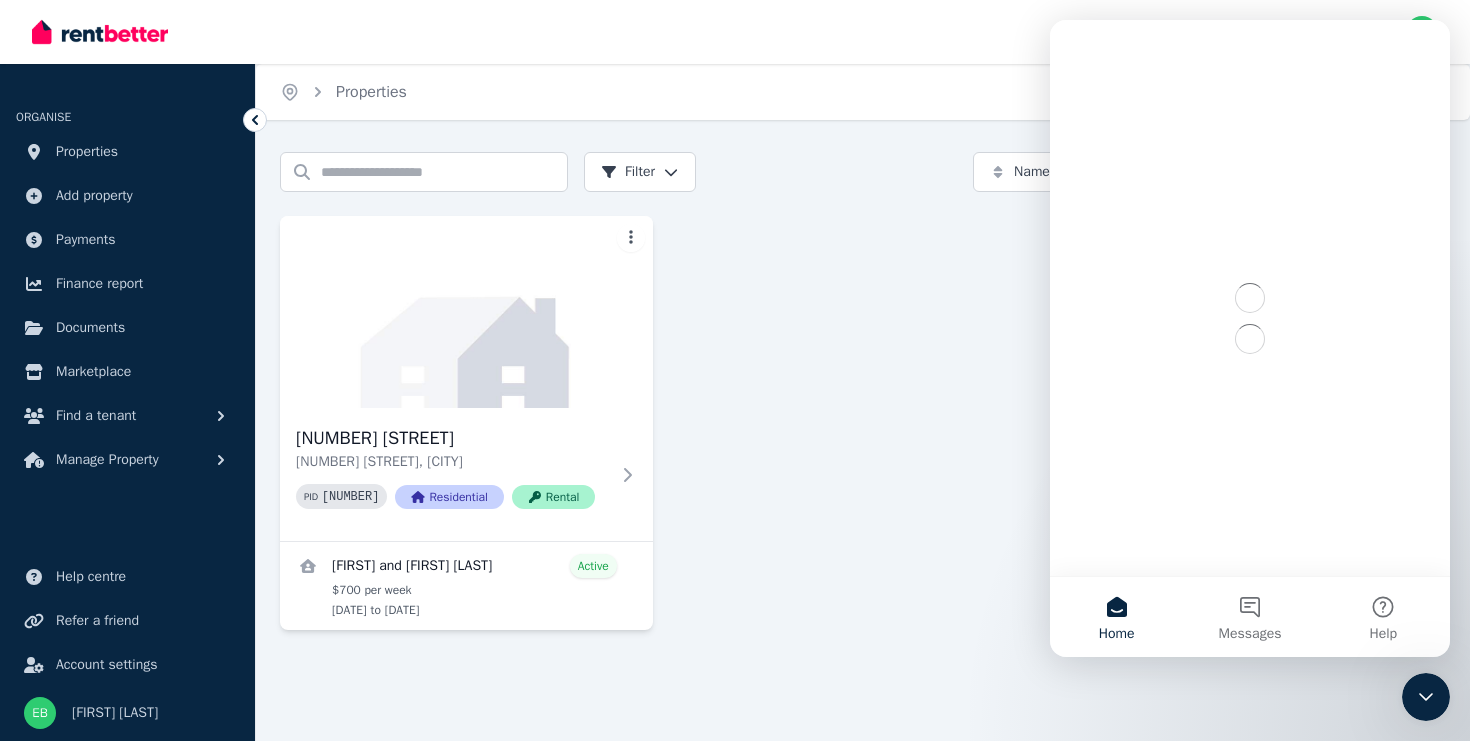 scroll, scrollTop: 0, scrollLeft: 0, axis: both 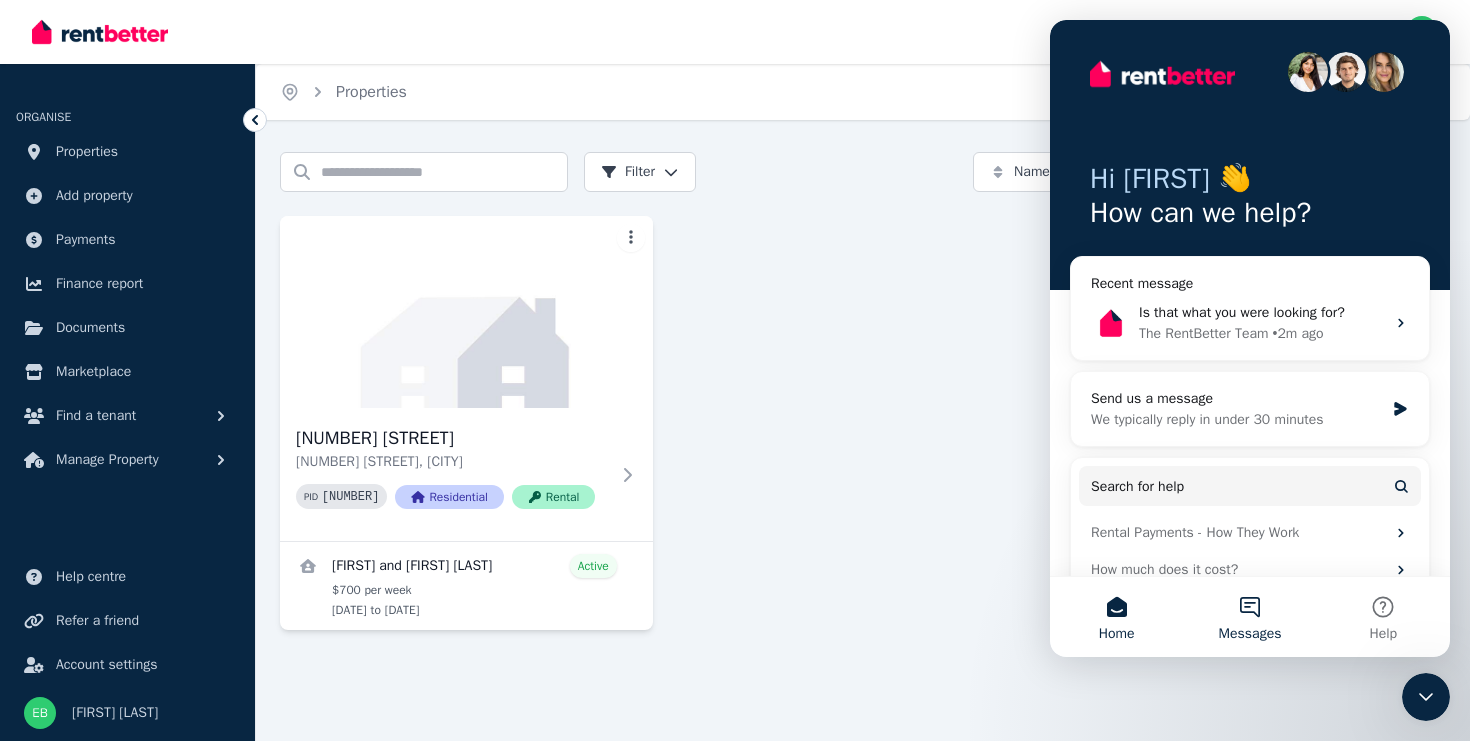 drag, startPoint x: 1246, startPoint y: 583, endPoint x: 1254, endPoint y: 611, distance: 29.12044 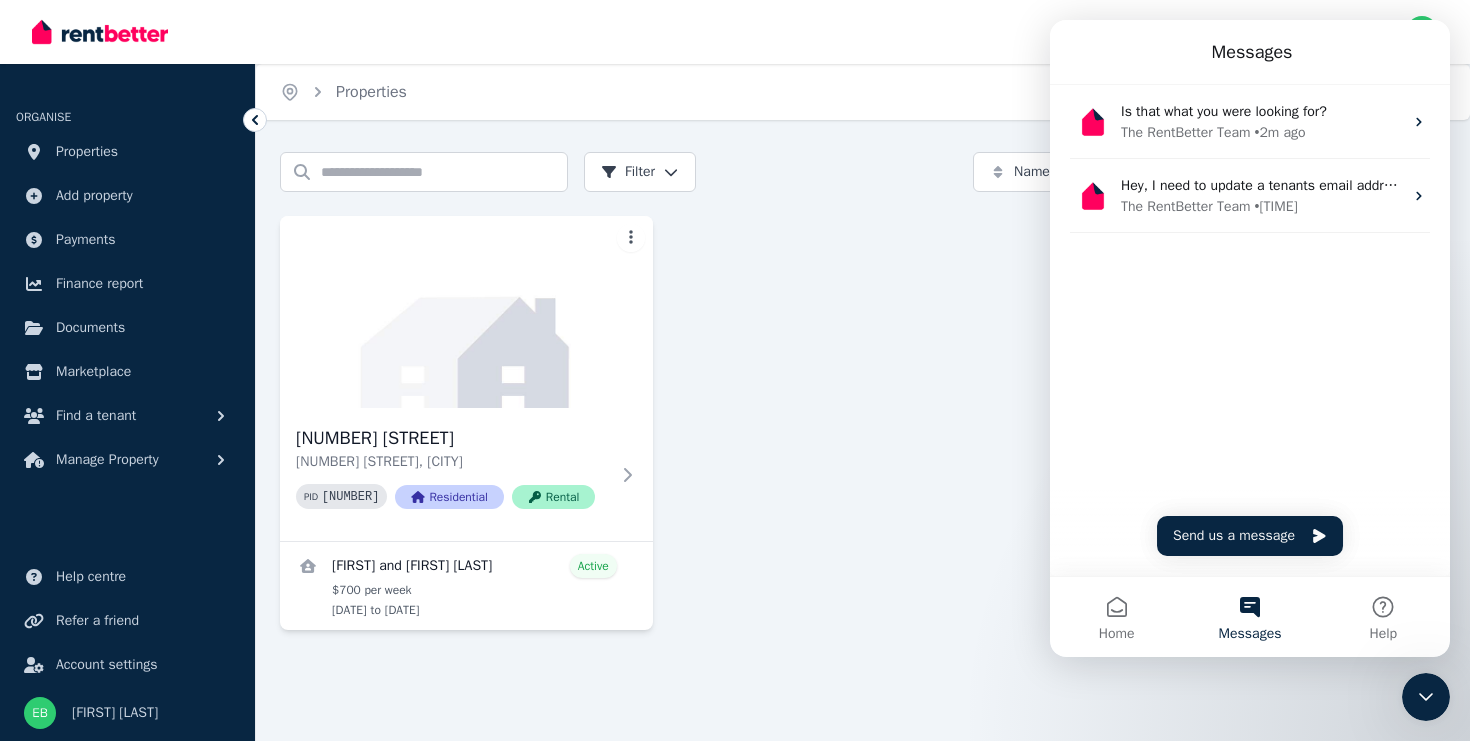click on "Messages" at bounding box center (1249, 617) 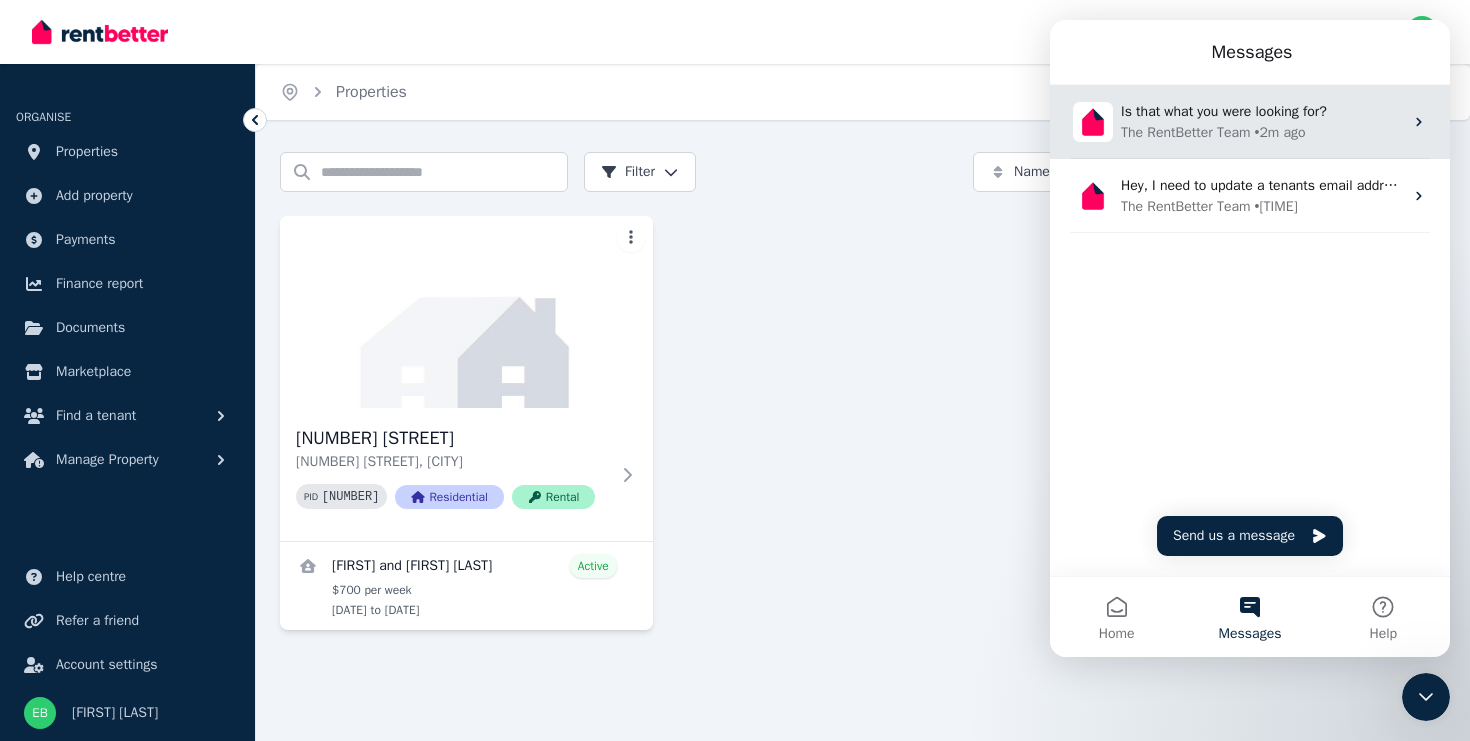click on "The RentBetter Team" at bounding box center (1185, 132) 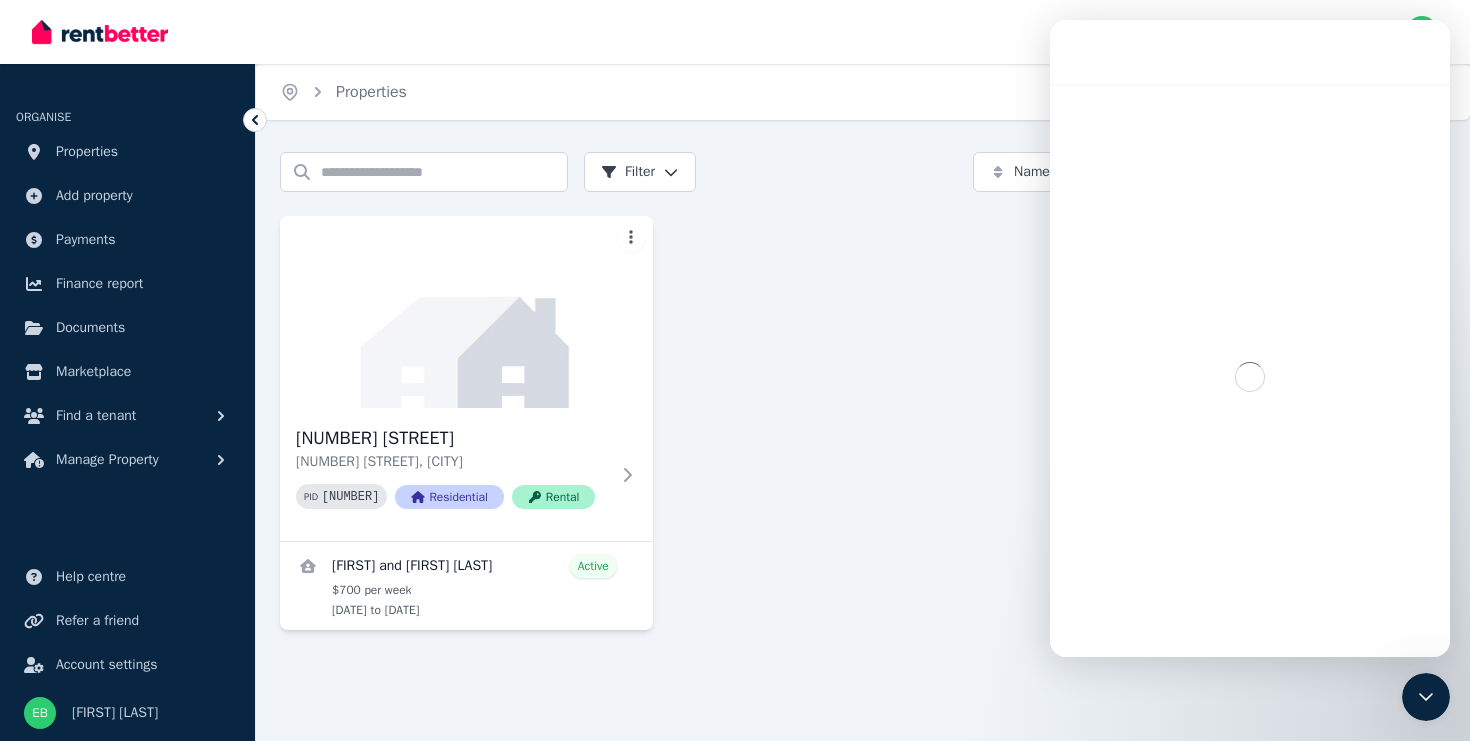 scroll, scrollTop: 3, scrollLeft: 0, axis: vertical 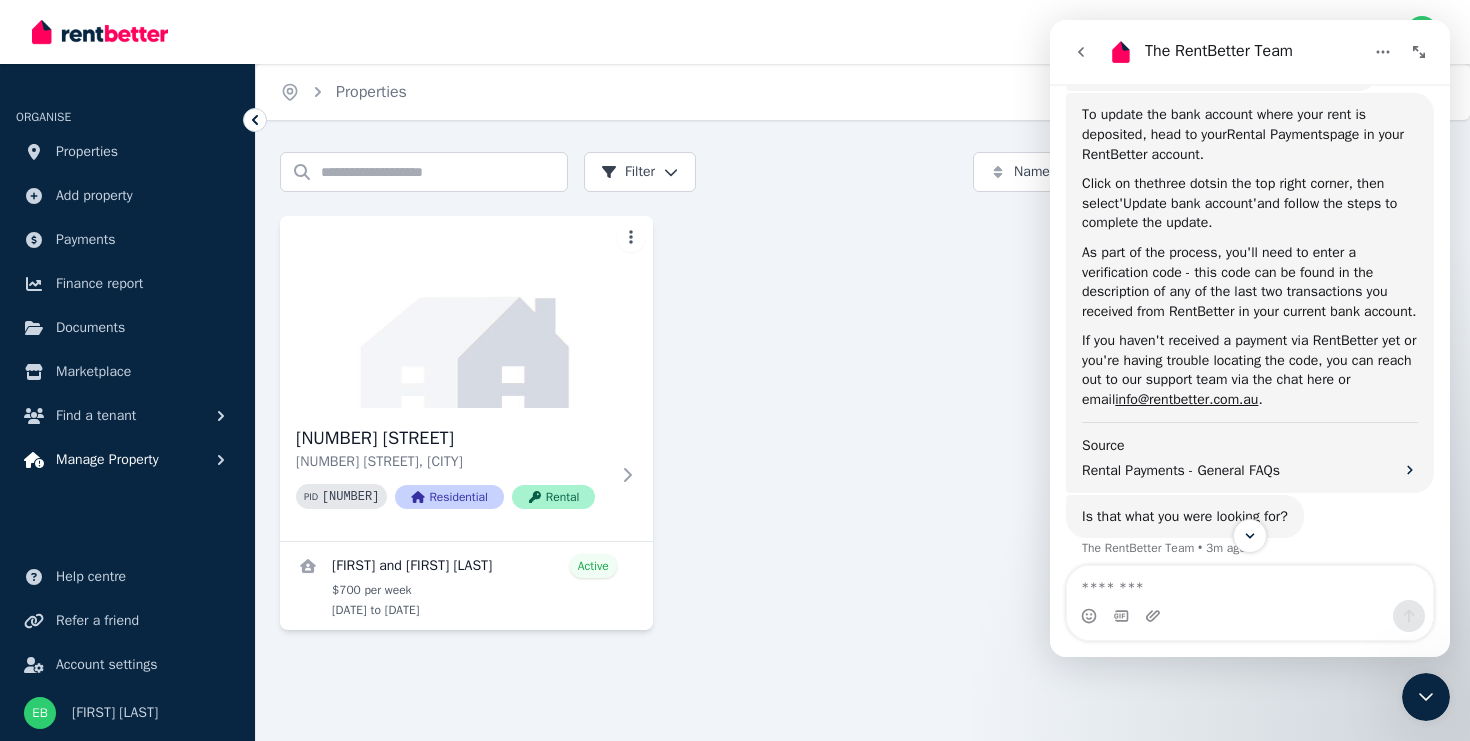 click on "Manage Property" at bounding box center (127, 460) 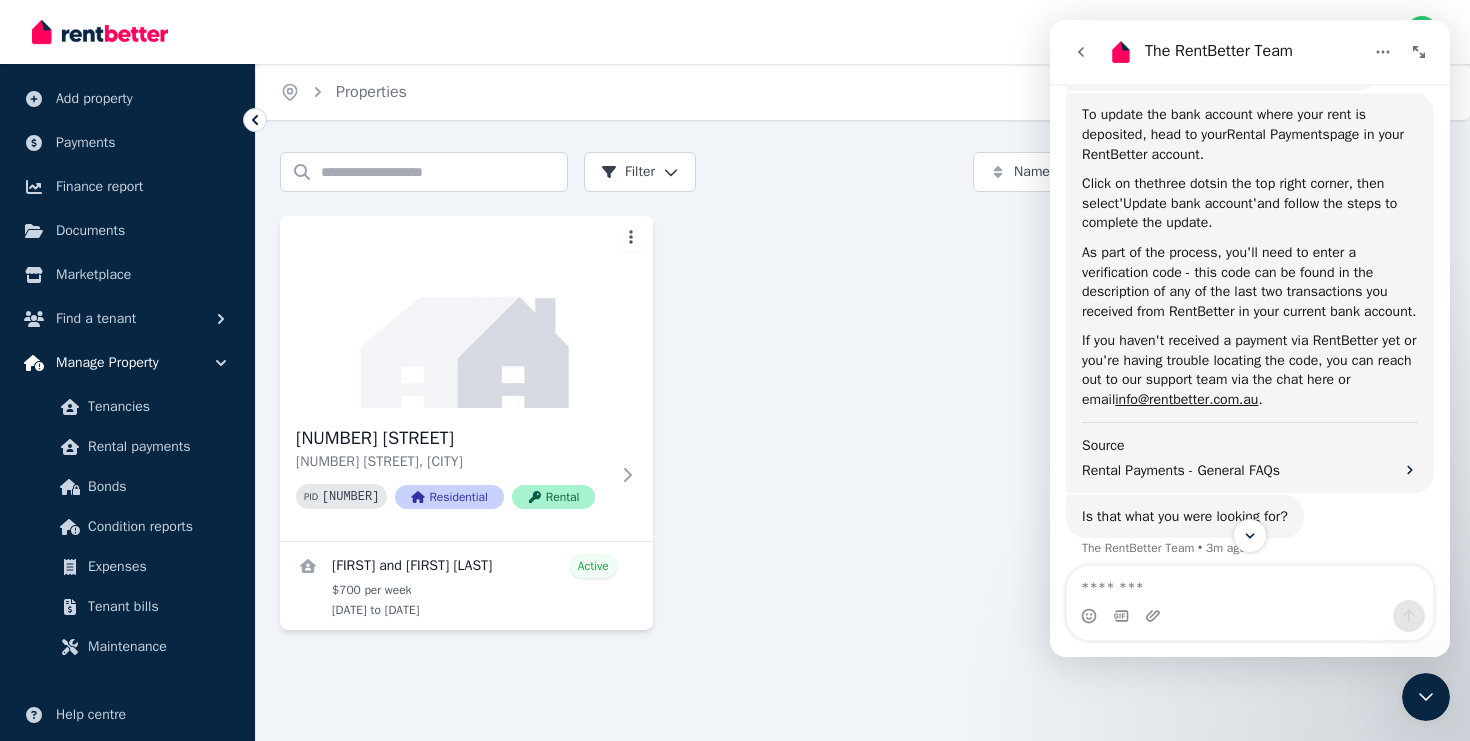 scroll, scrollTop: 103, scrollLeft: 0, axis: vertical 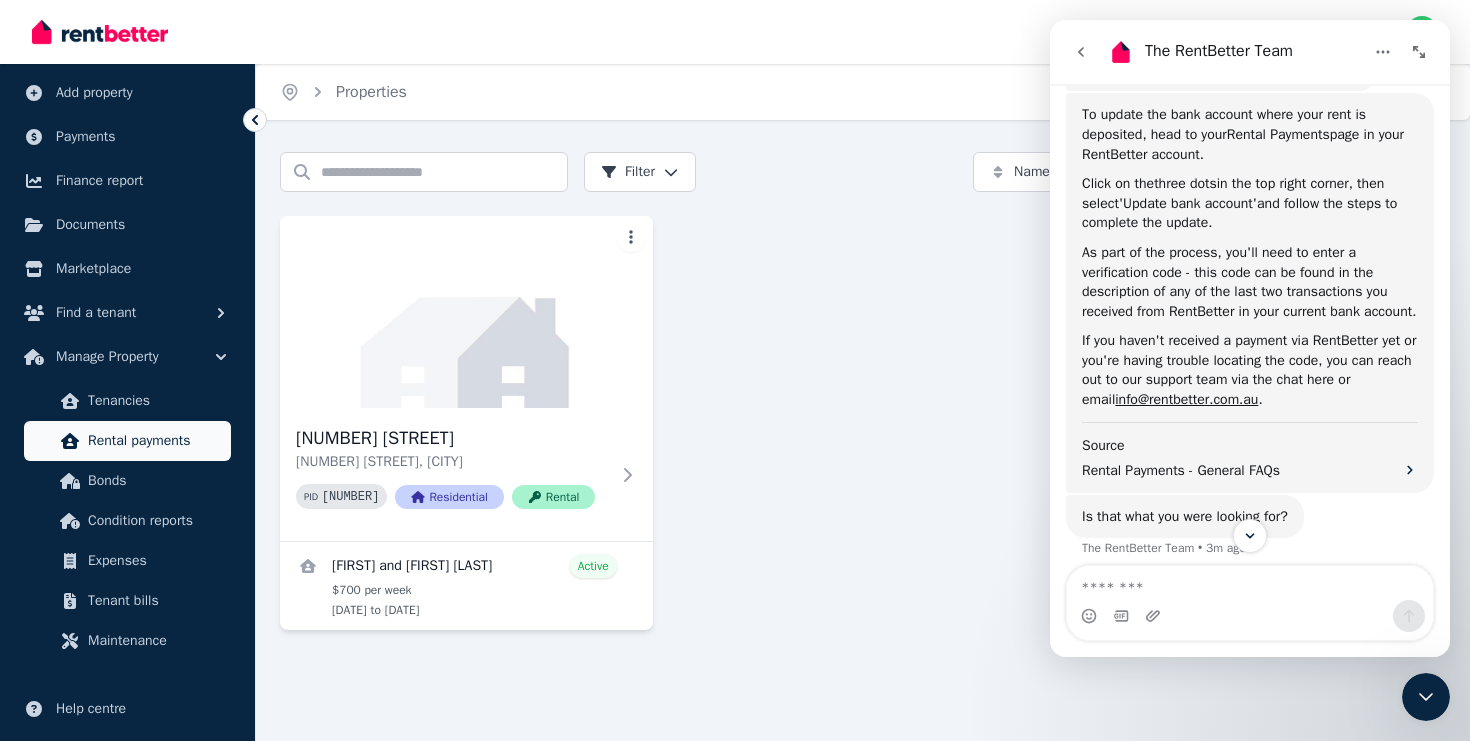 click on "Rental payments" at bounding box center (155, 441) 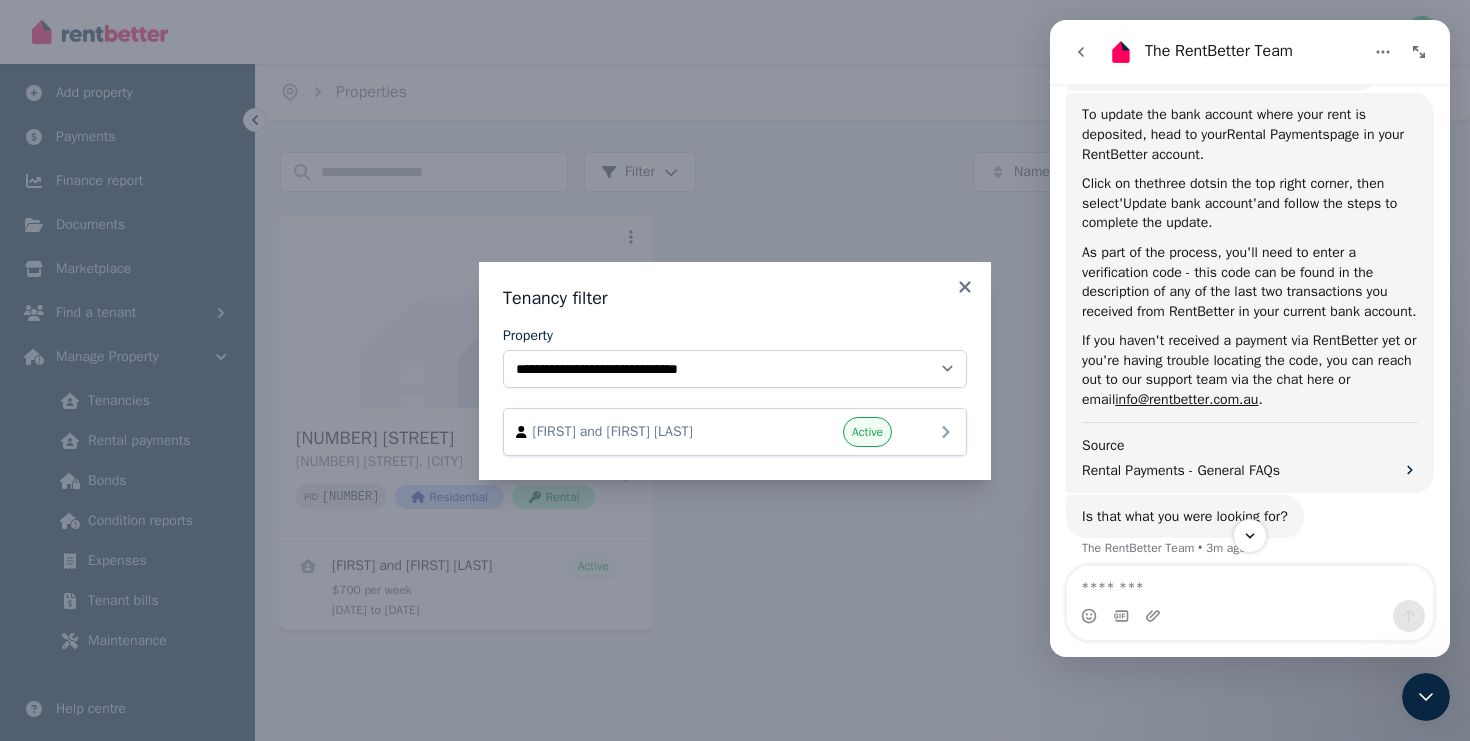click on "[FIRST] and [FIRST] [LAST] Active" at bounding box center [735, 432] 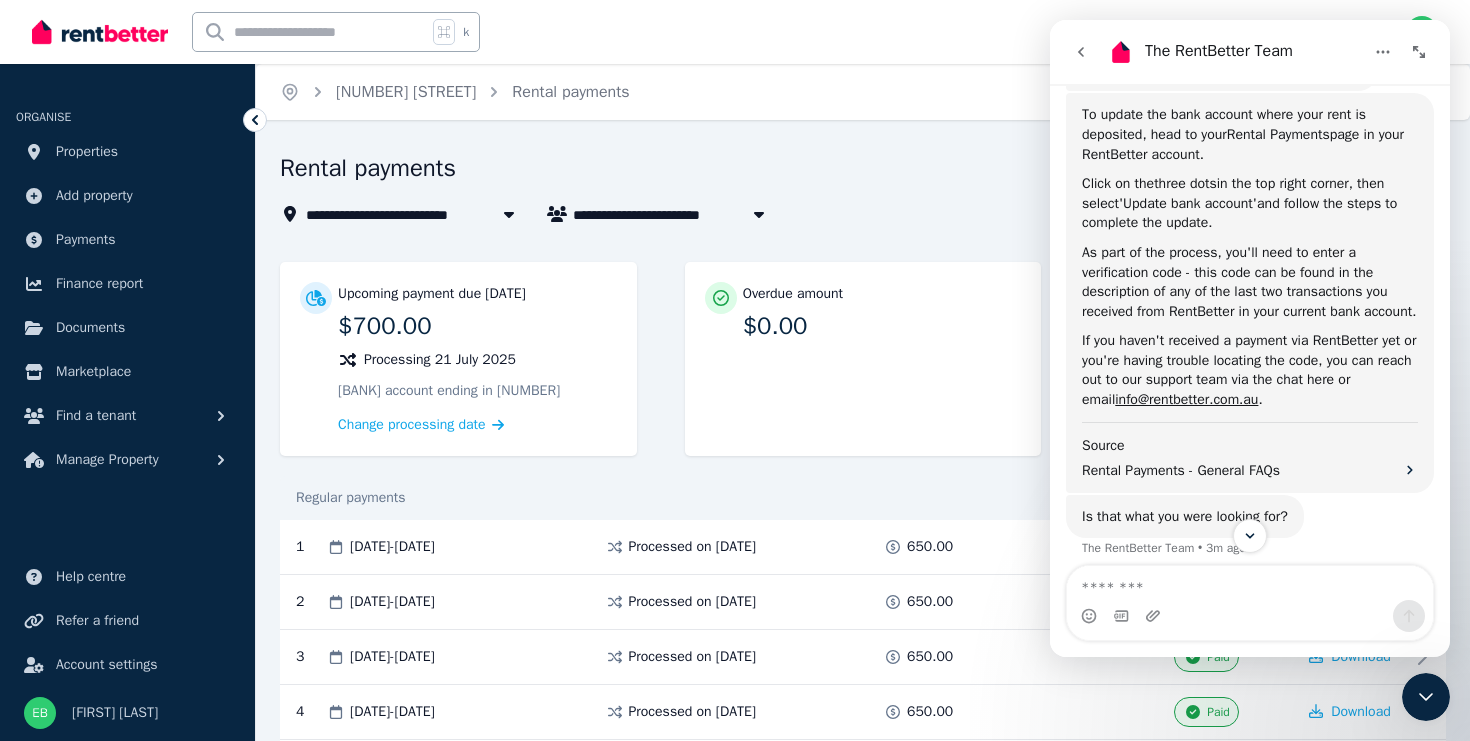 click 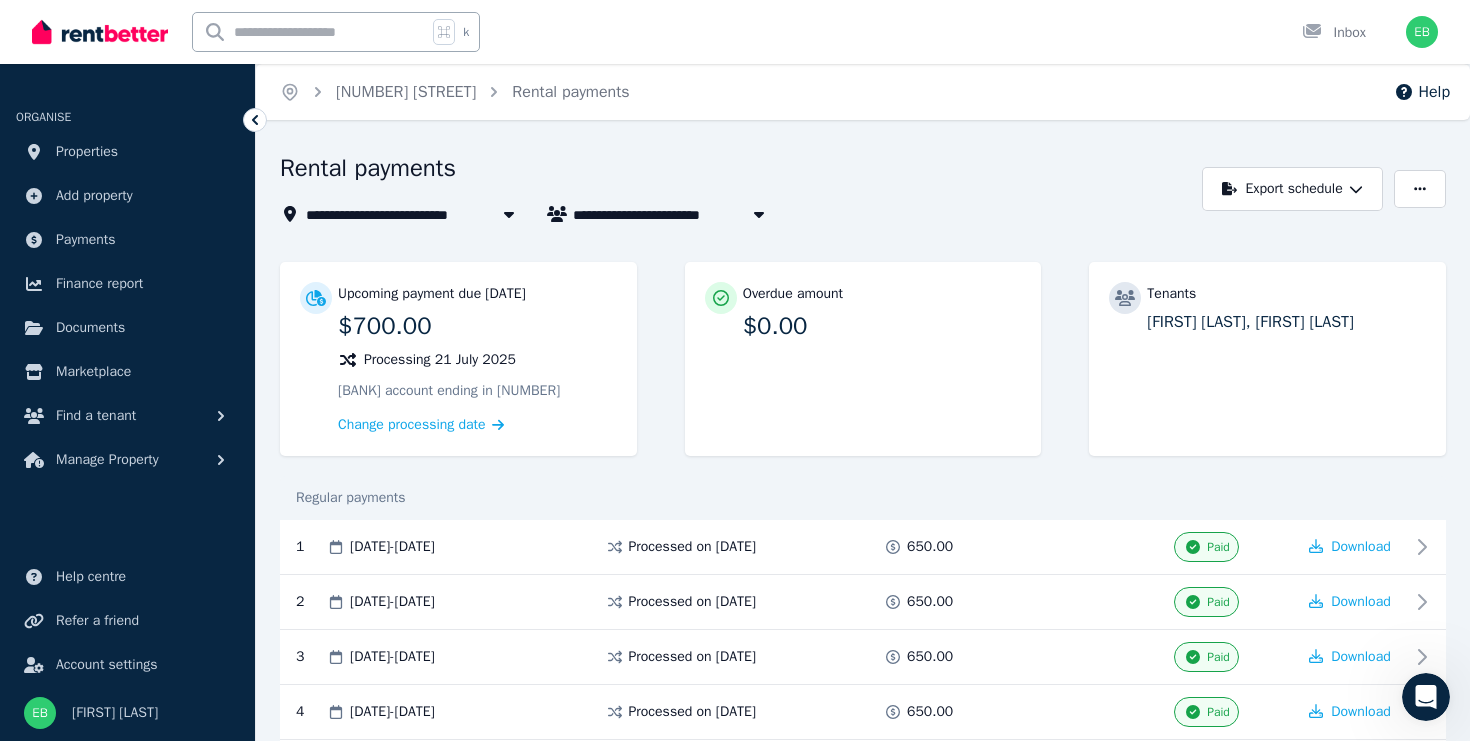 scroll, scrollTop: 0, scrollLeft: 0, axis: both 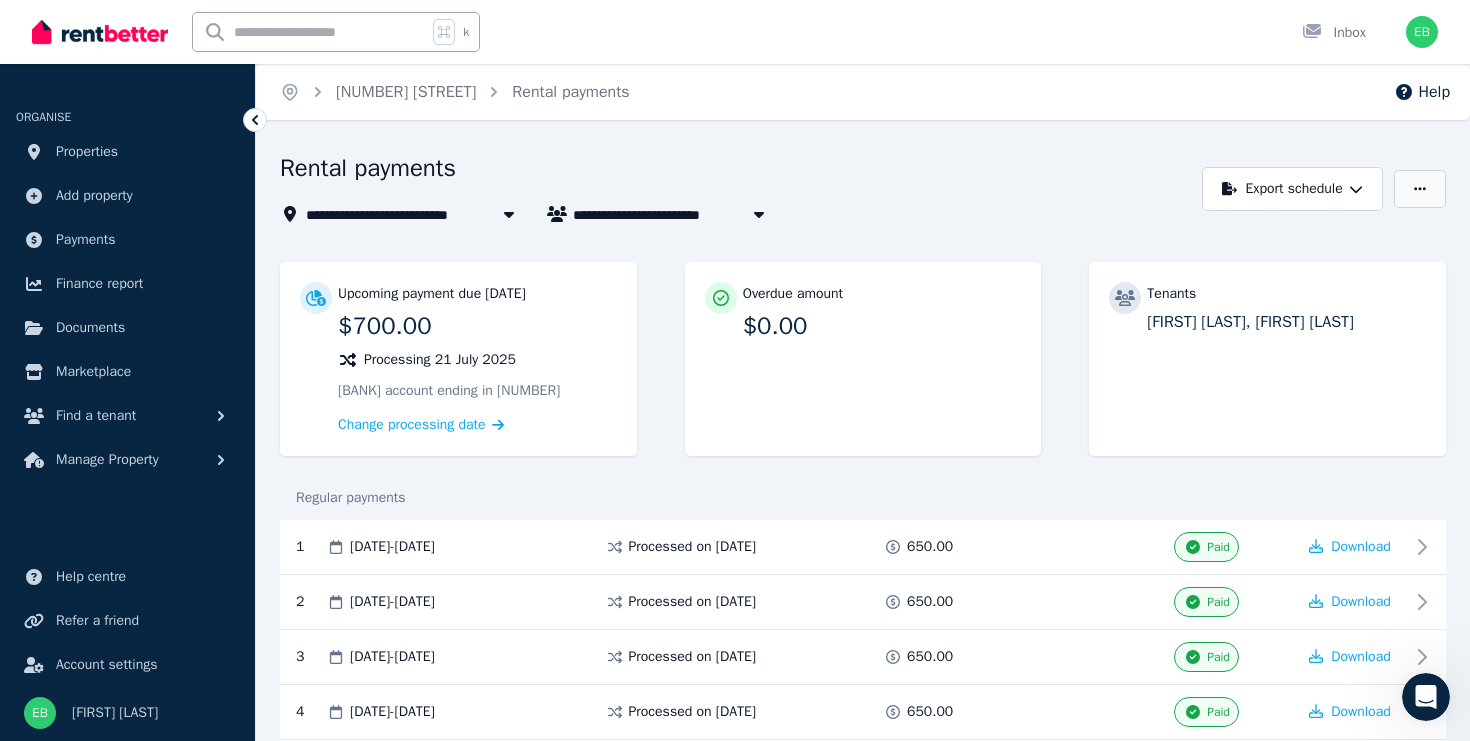 click at bounding box center (1420, 189) 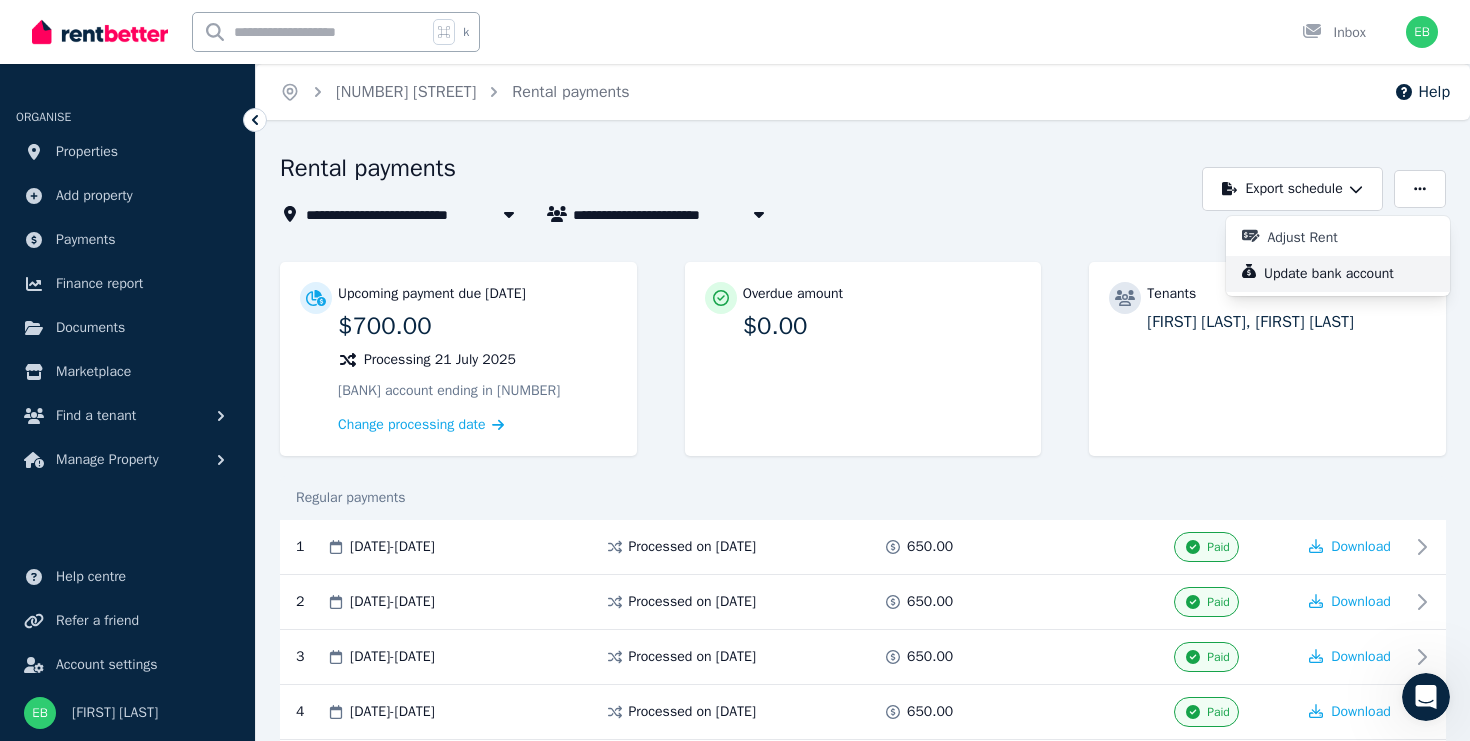 click on "Update bank account" at bounding box center (1337, 274) 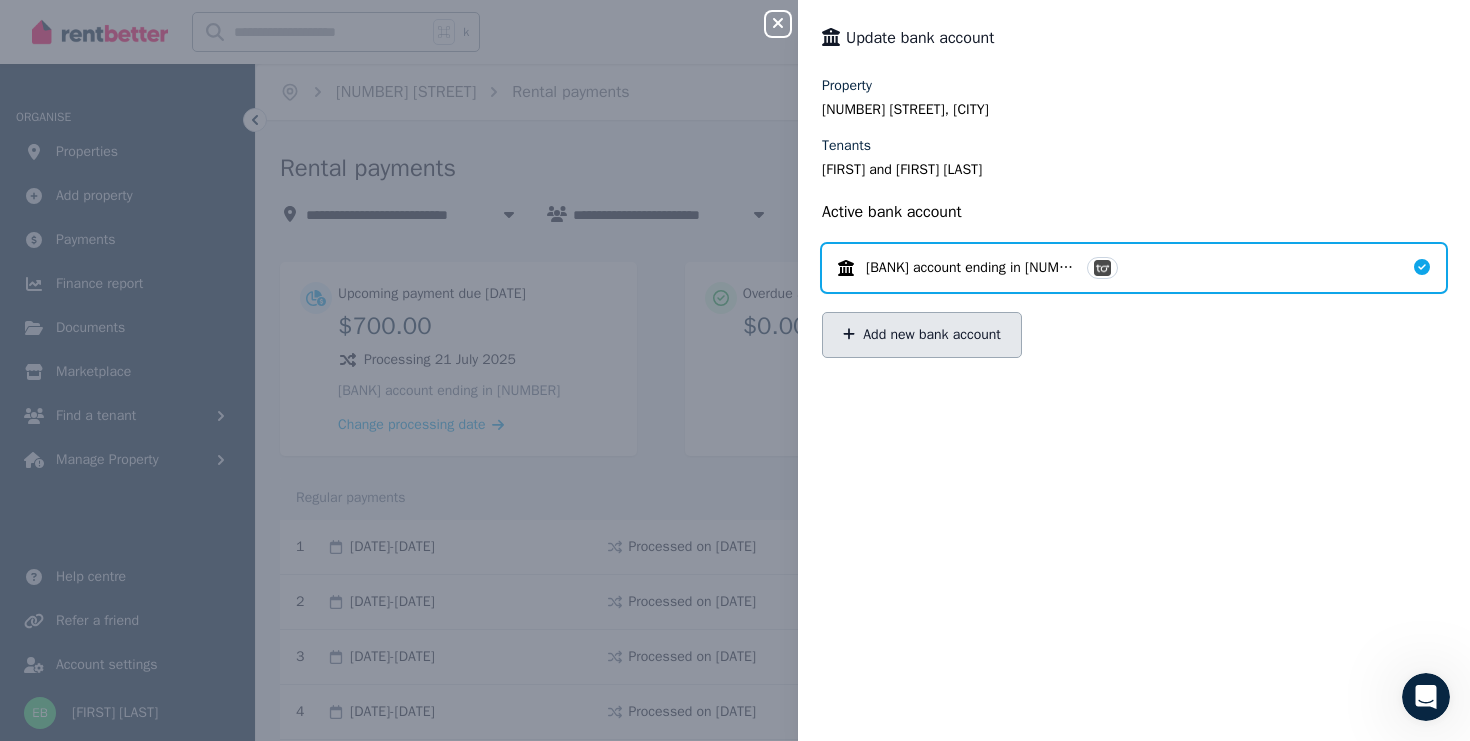 click on "Add new bank account" at bounding box center (922, 335) 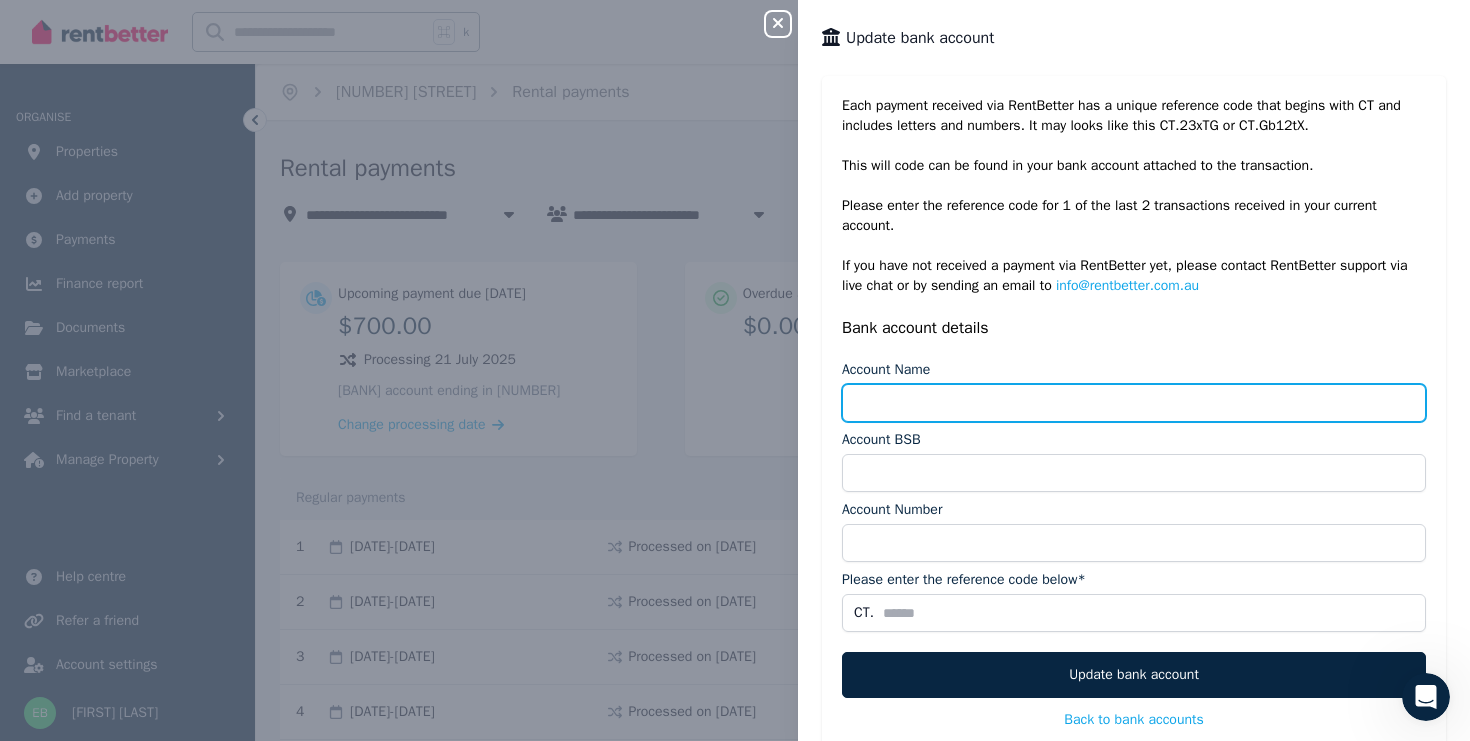 click on "Account Name" at bounding box center (1134, 403) 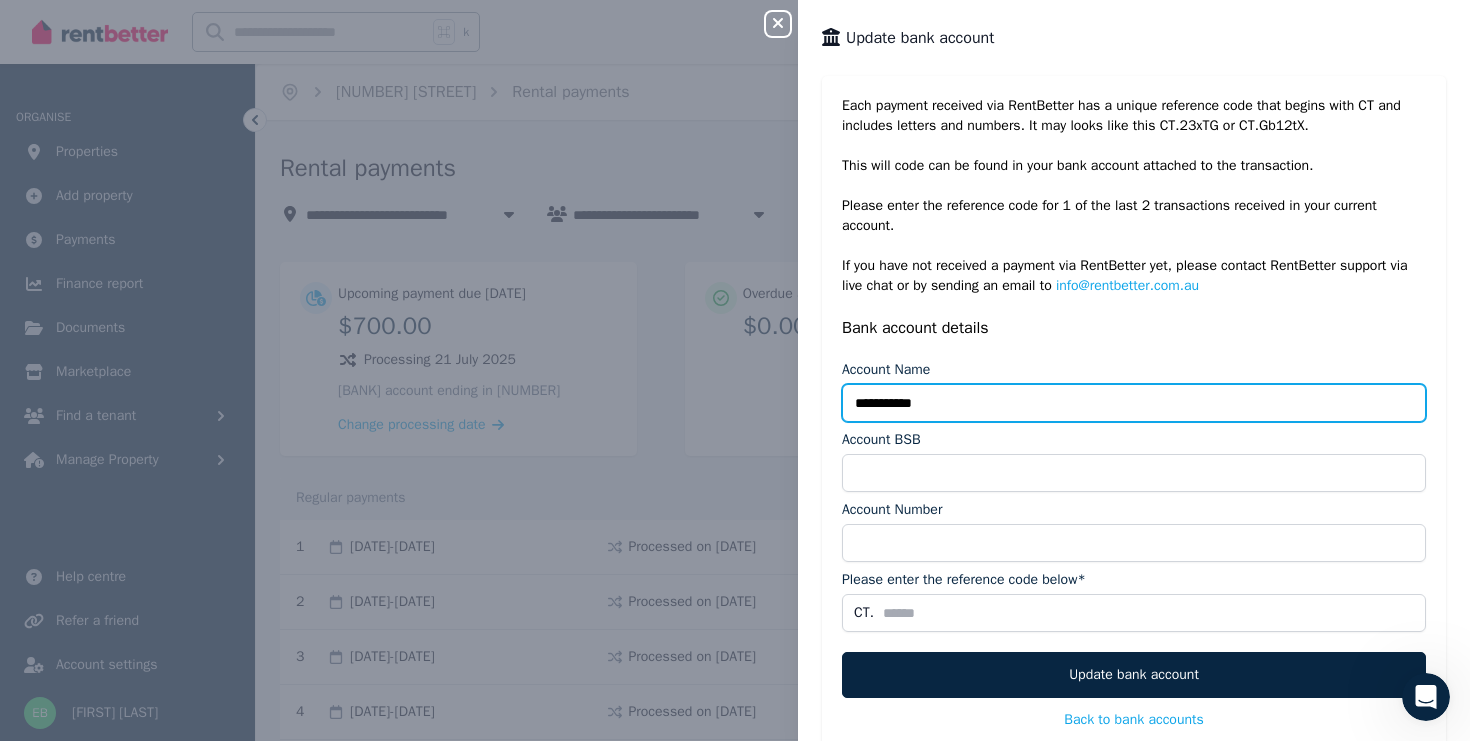 type on "**********" 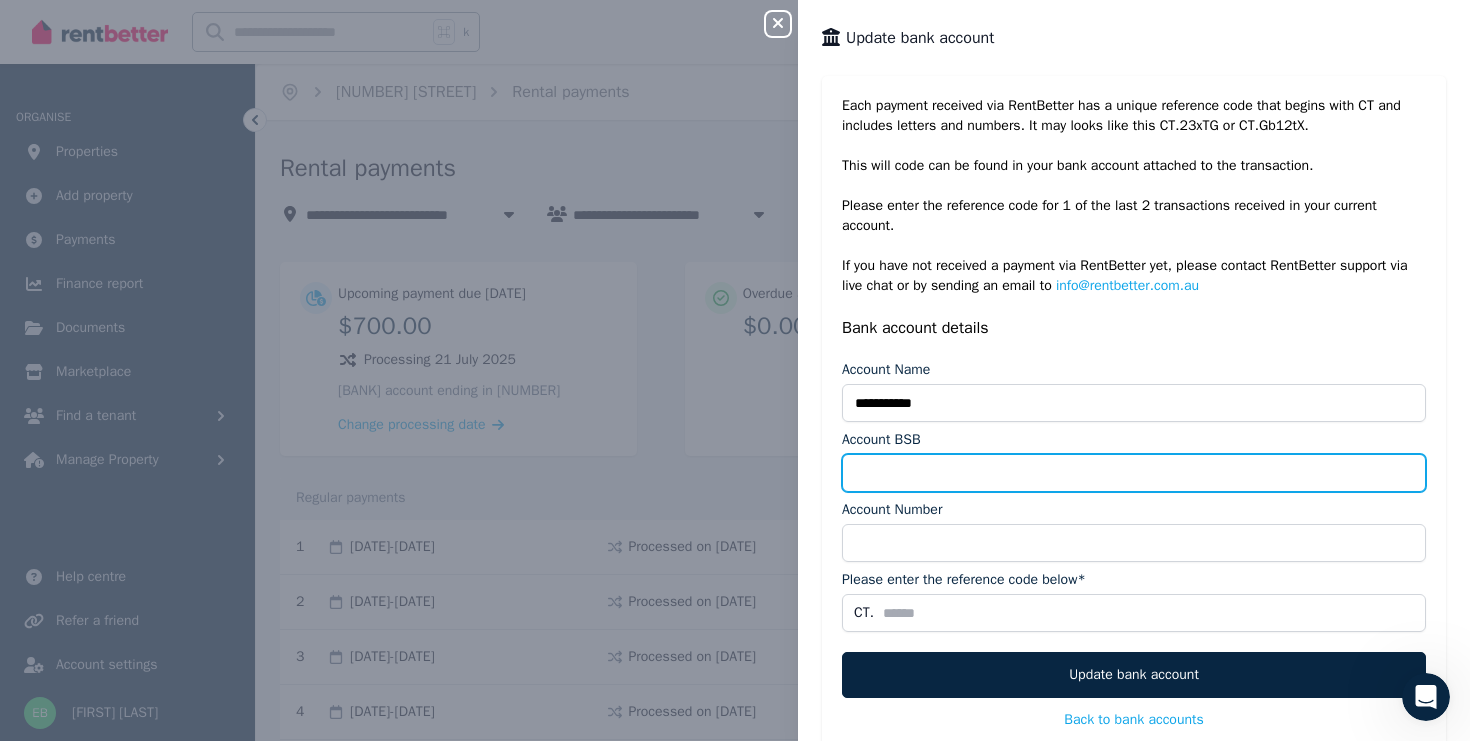 click on "Account BSB" at bounding box center [1134, 473] 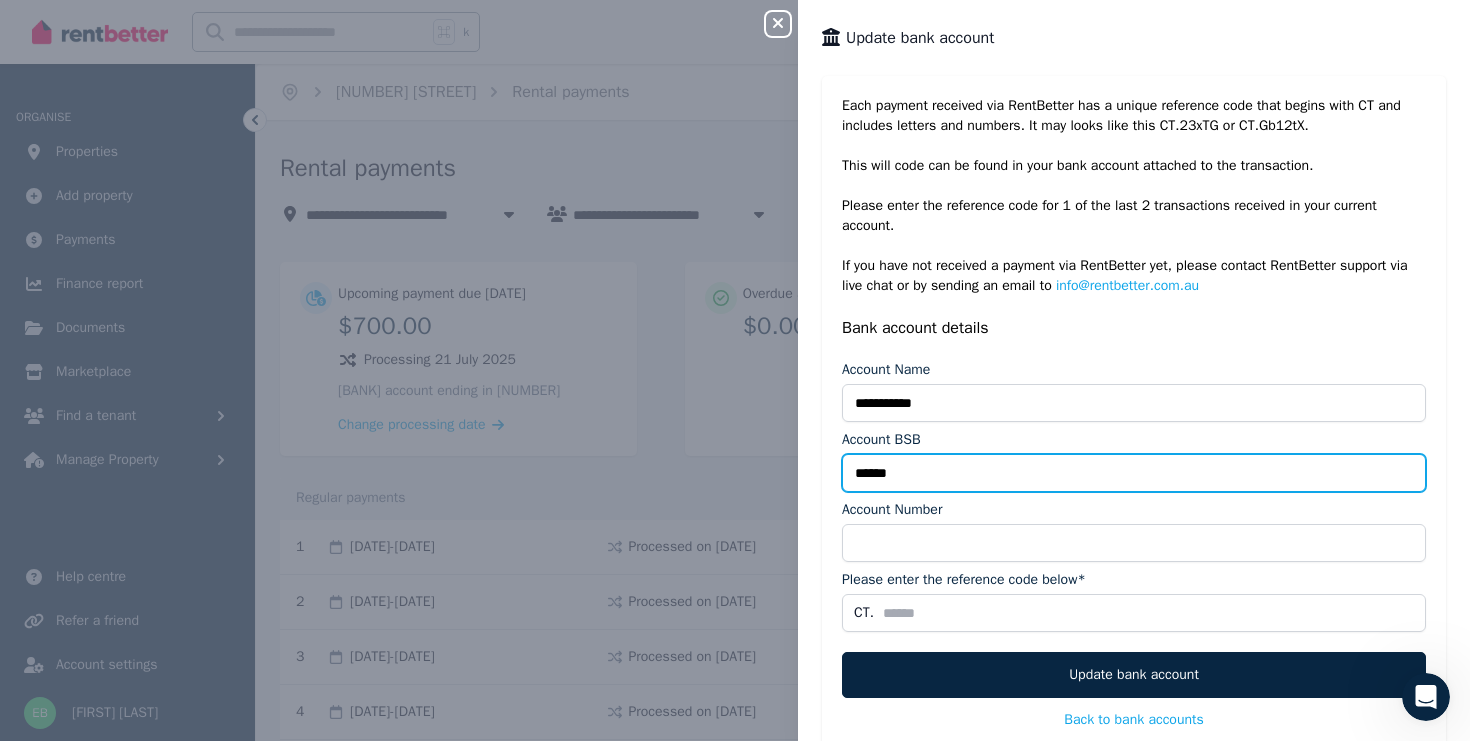 type on "******" 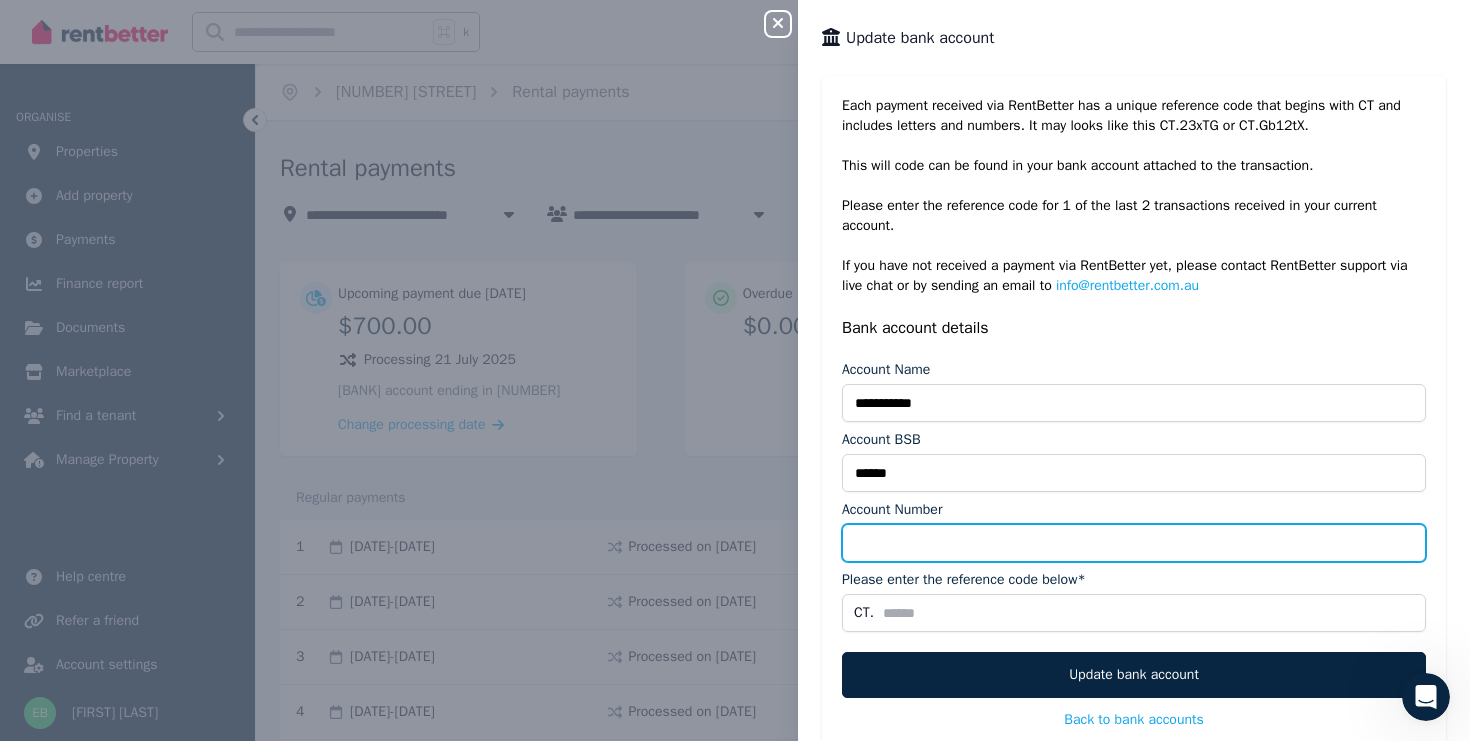 click on "Account Number" at bounding box center (1134, 543) 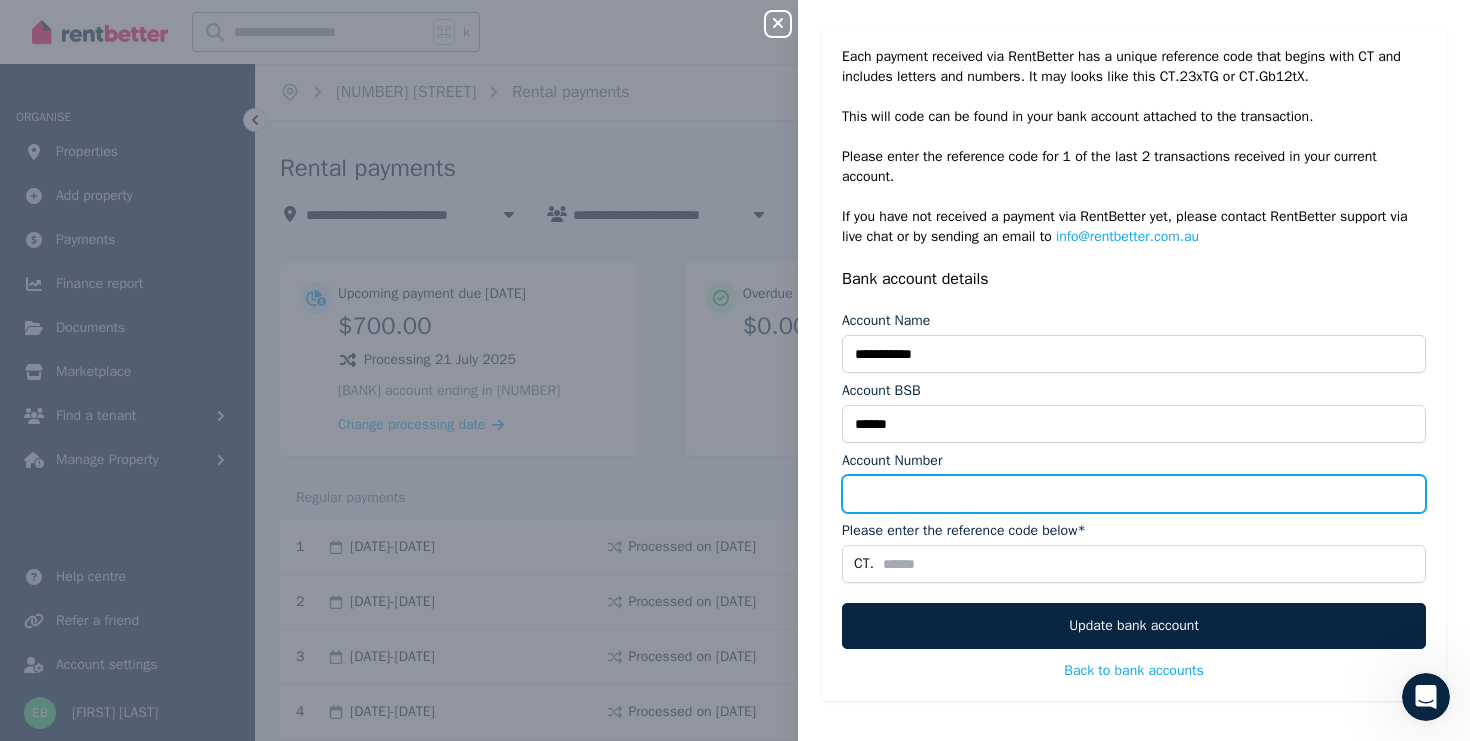 scroll, scrollTop: 53, scrollLeft: 0, axis: vertical 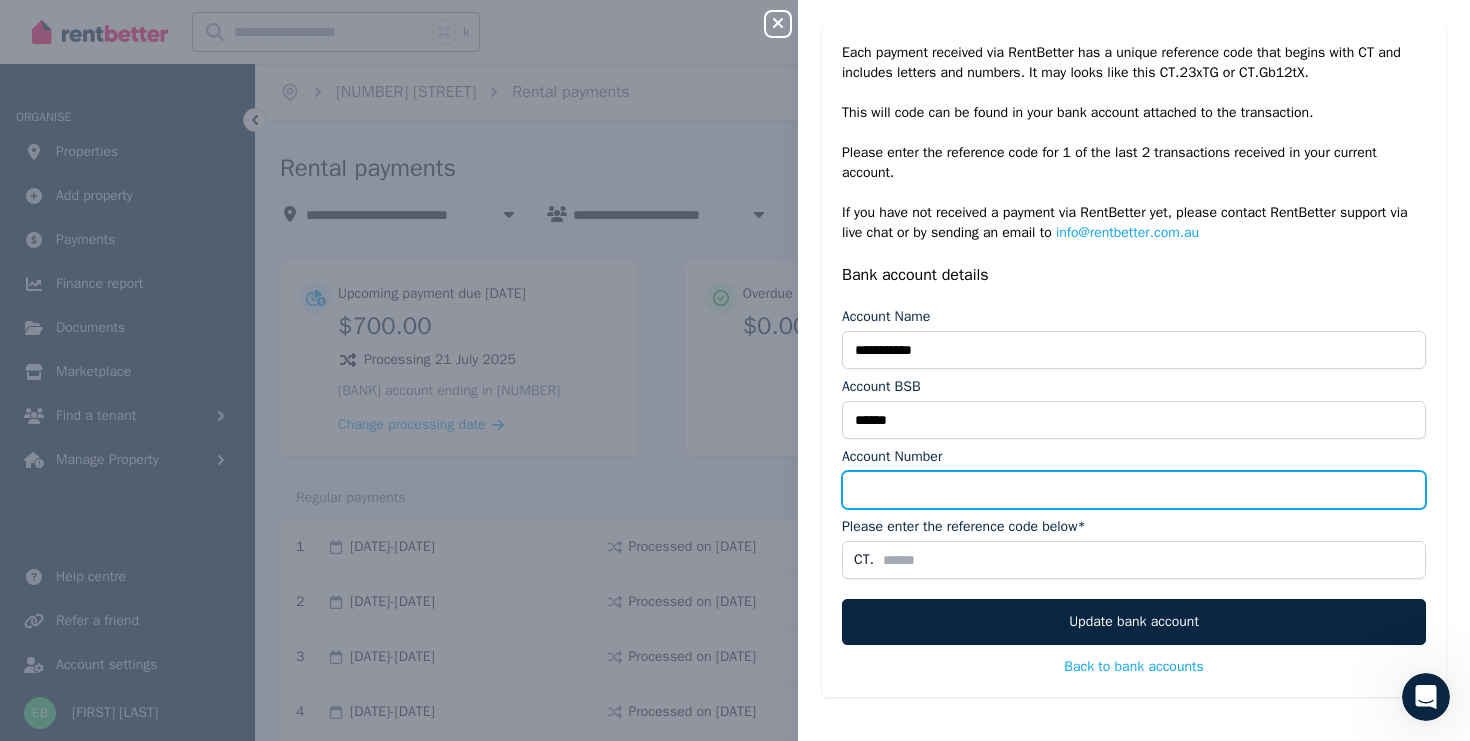 type on "*" 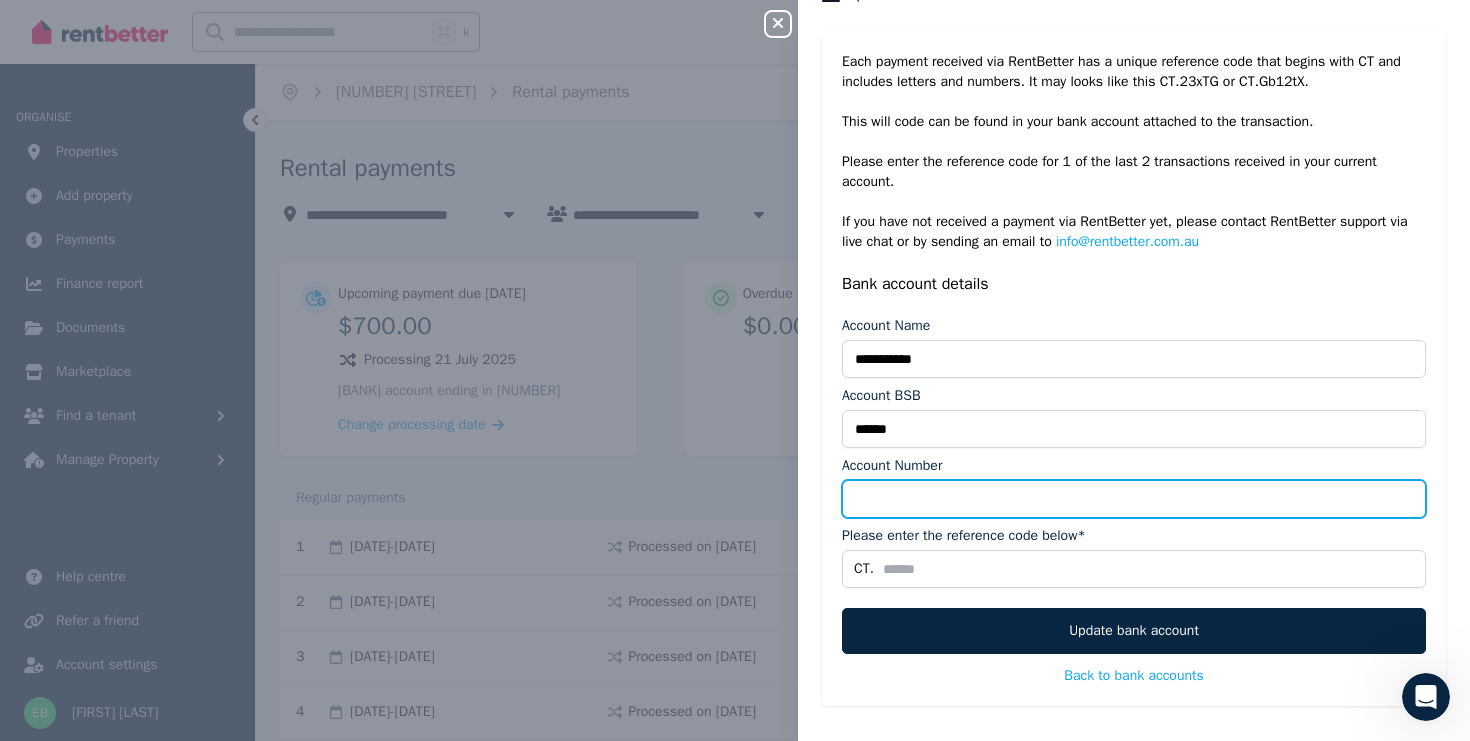 scroll, scrollTop: 53, scrollLeft: 0, axis: vertical 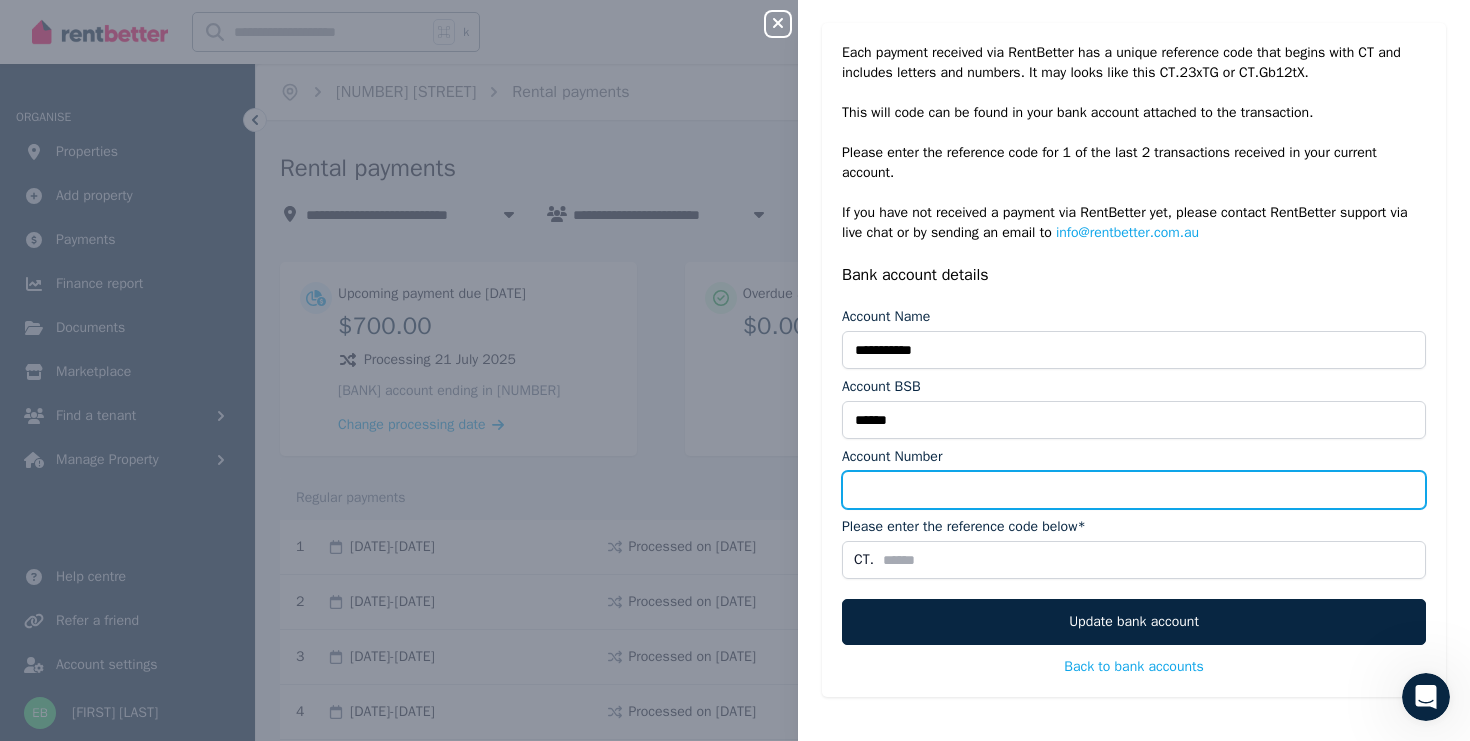 type on "********" 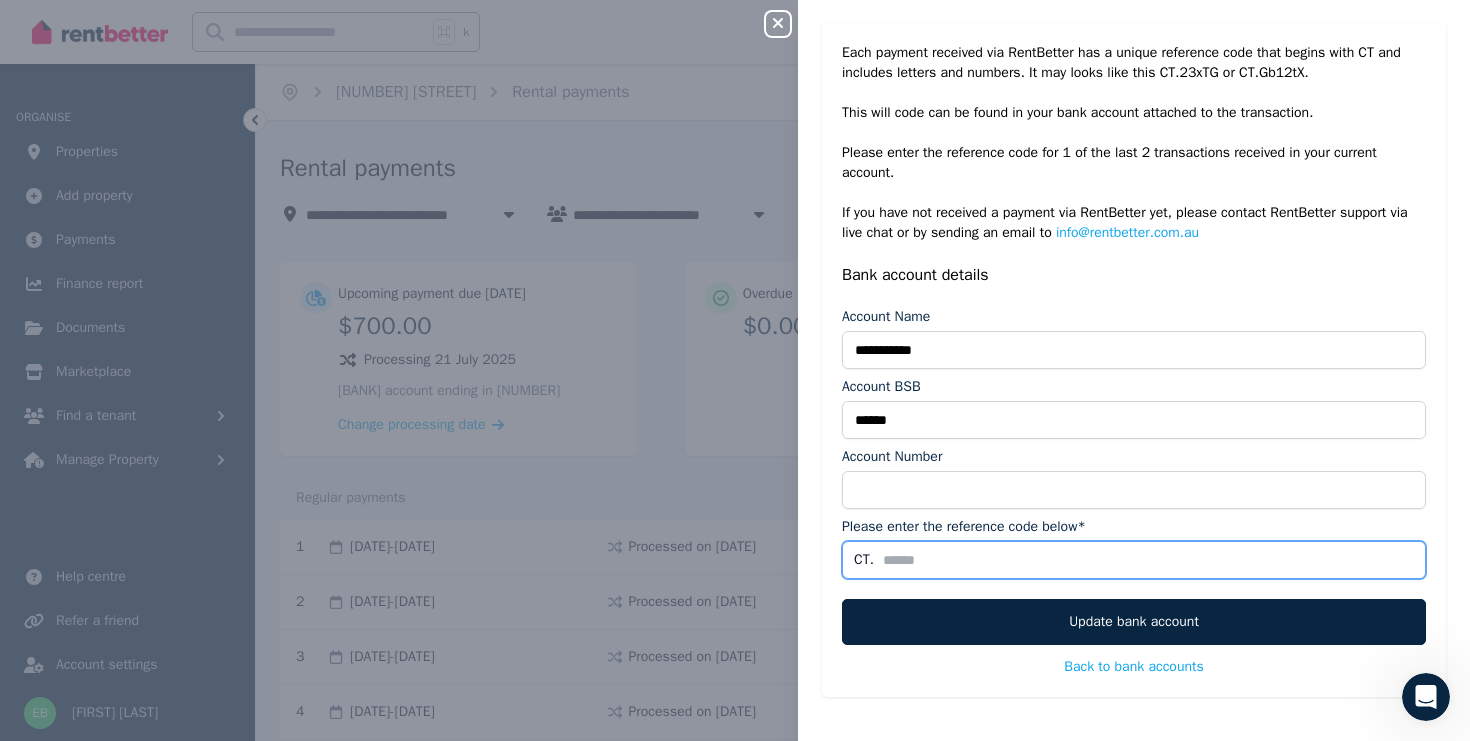 click on "Please enter the reference code below*" at bounding box center [1134, 560] 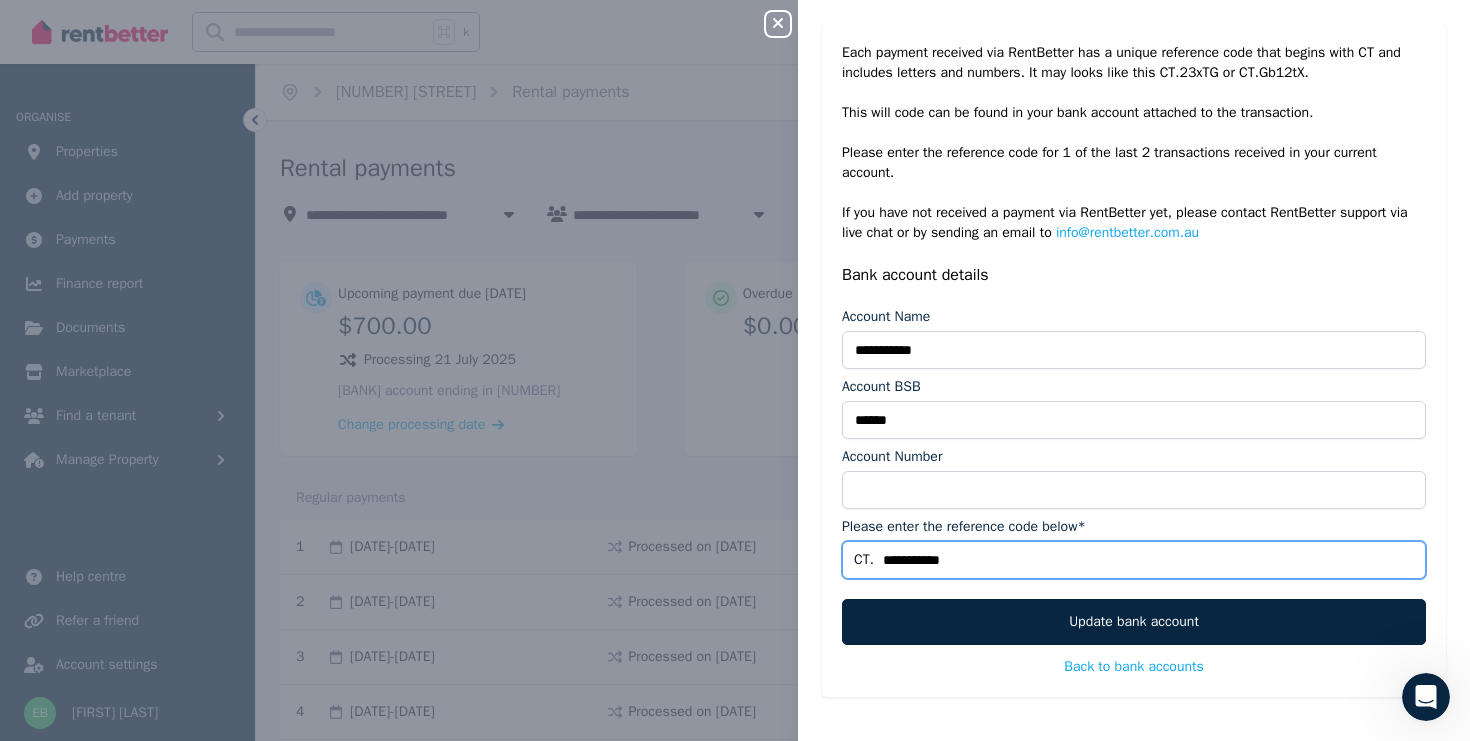 drag, startPoint x: 1002, startPoint y: 567, endPoint x: 738, endPoint y: 576, distance: 264.15335 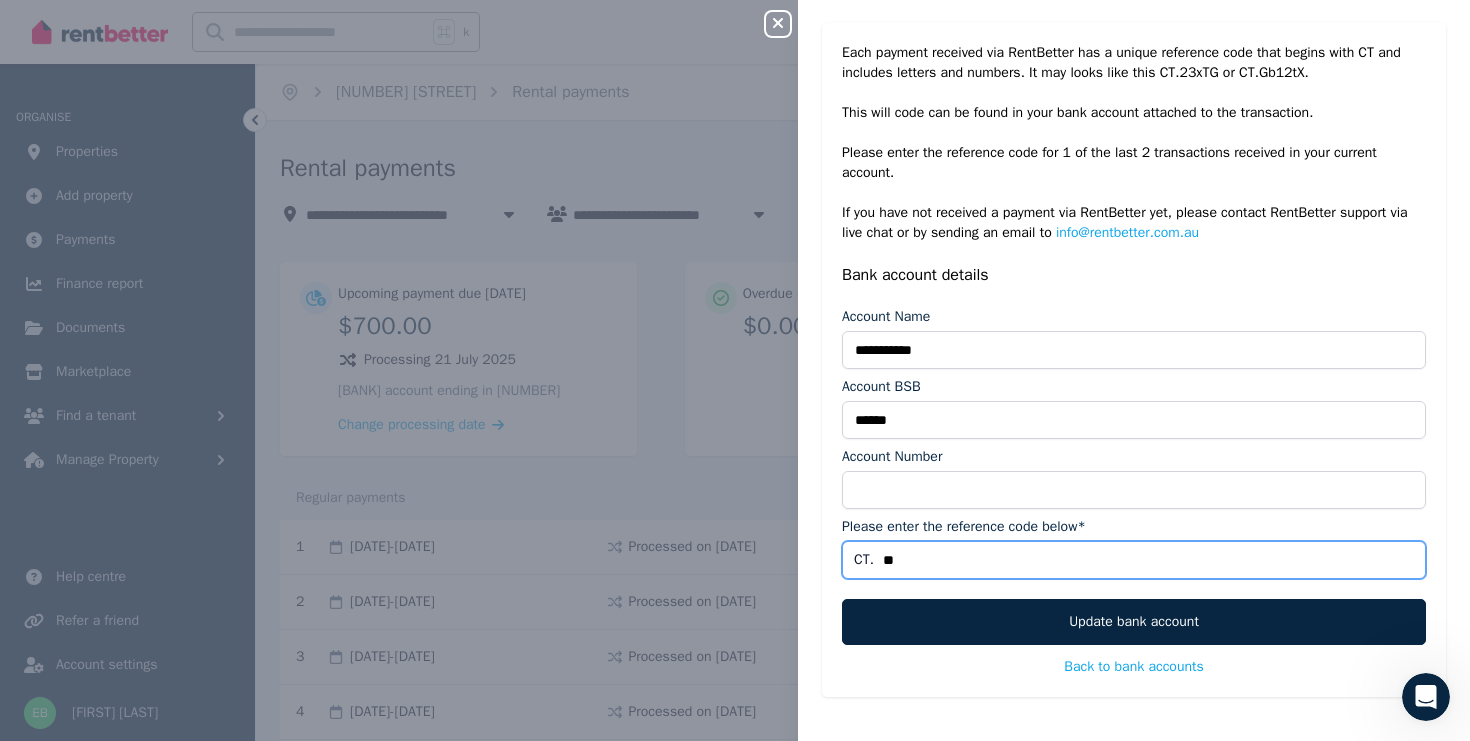 type on "*" 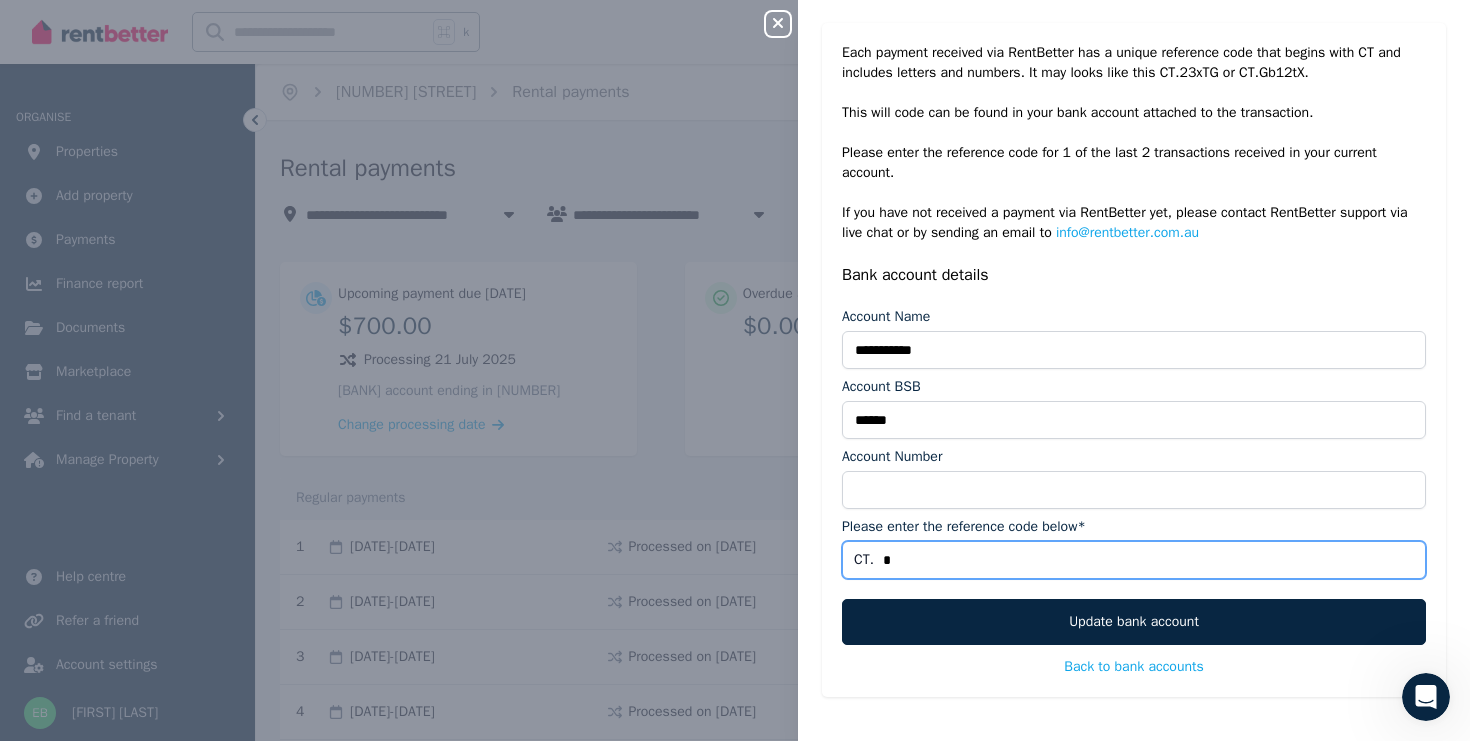 type 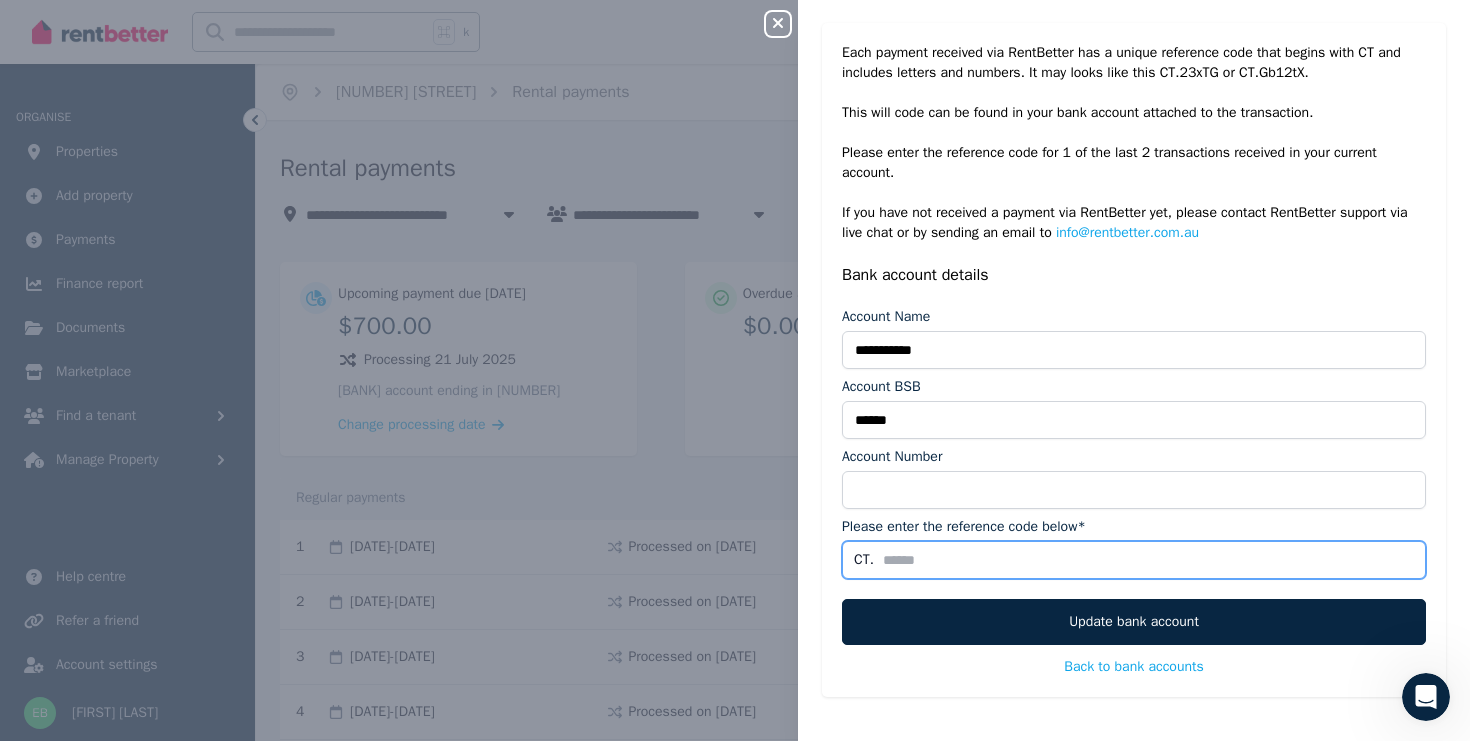 scroll, scrollTop: 0, scrollLeft: 0, axis: both 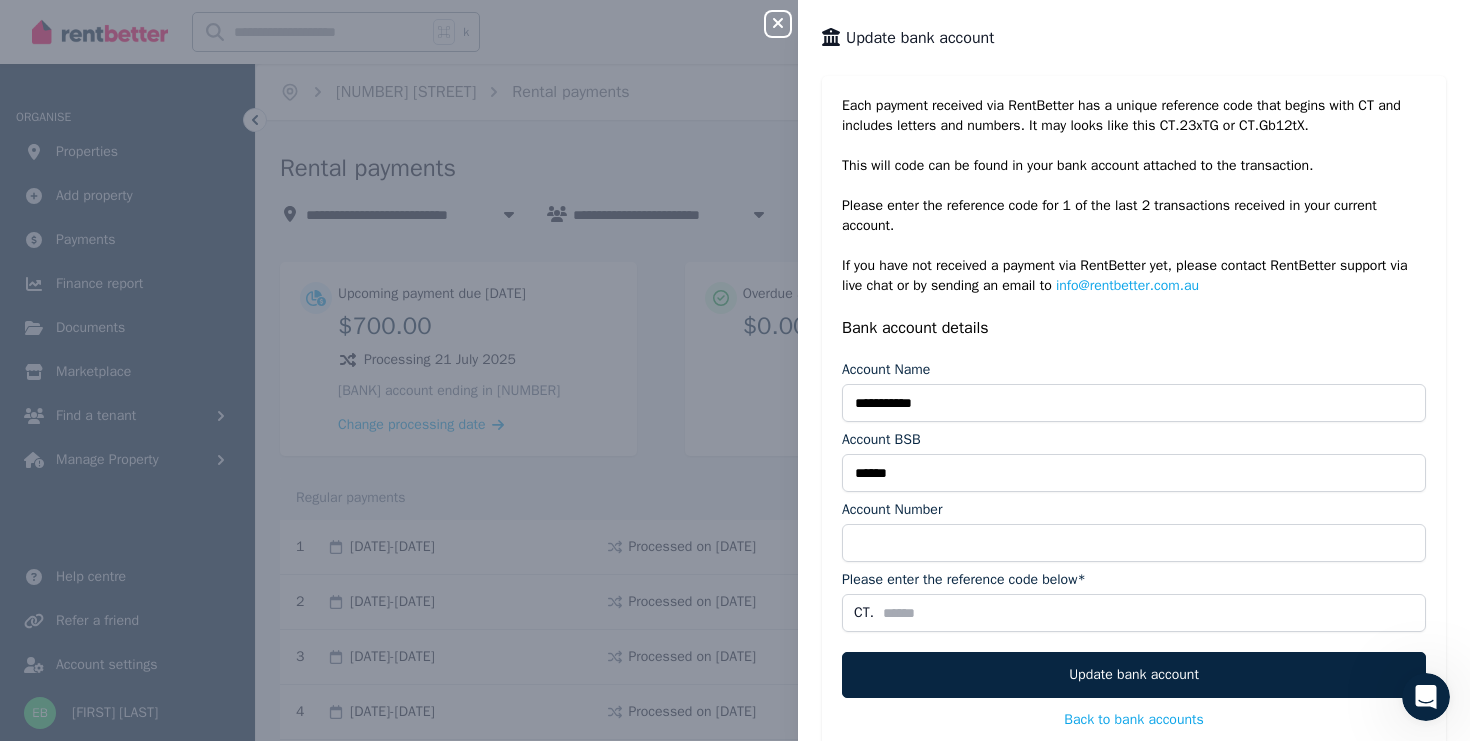 click 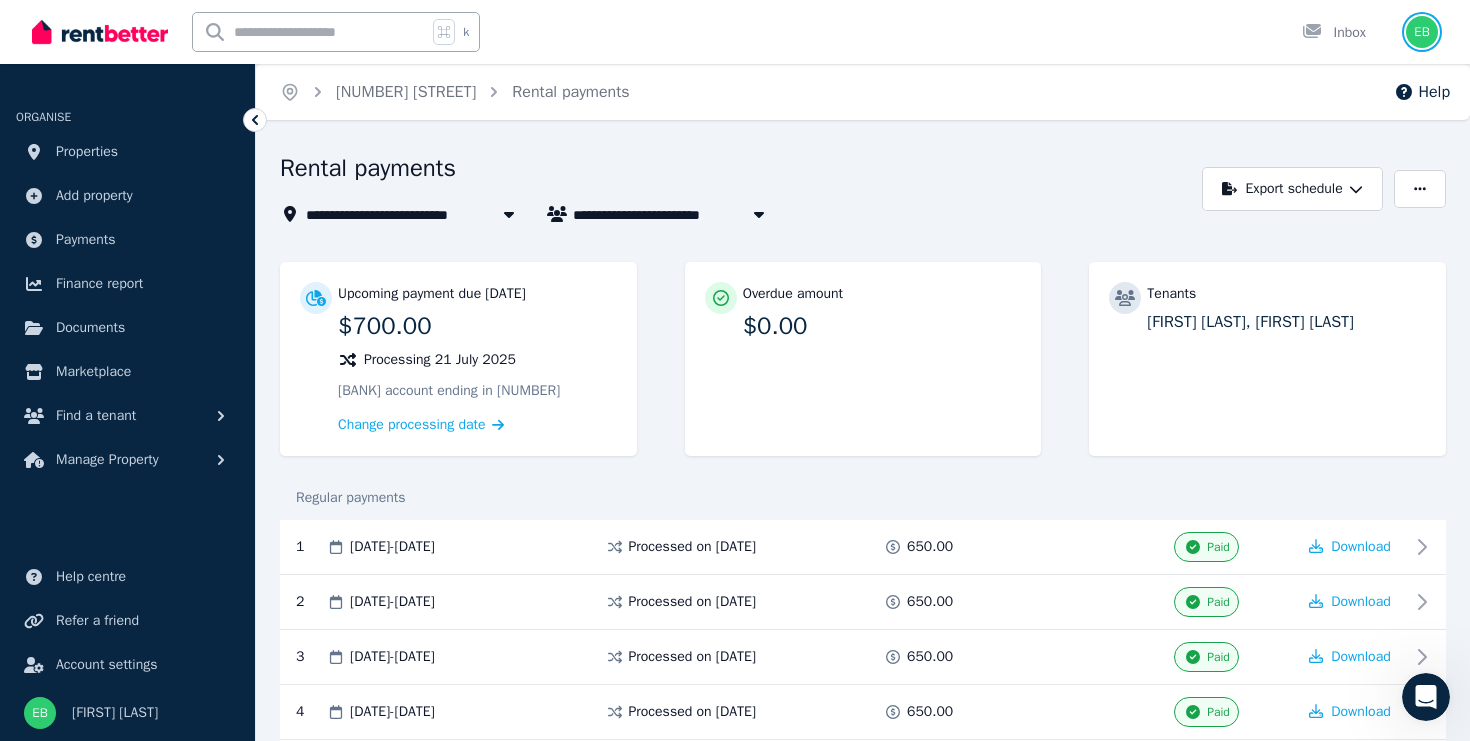 click at bounding box center (1422, 32) 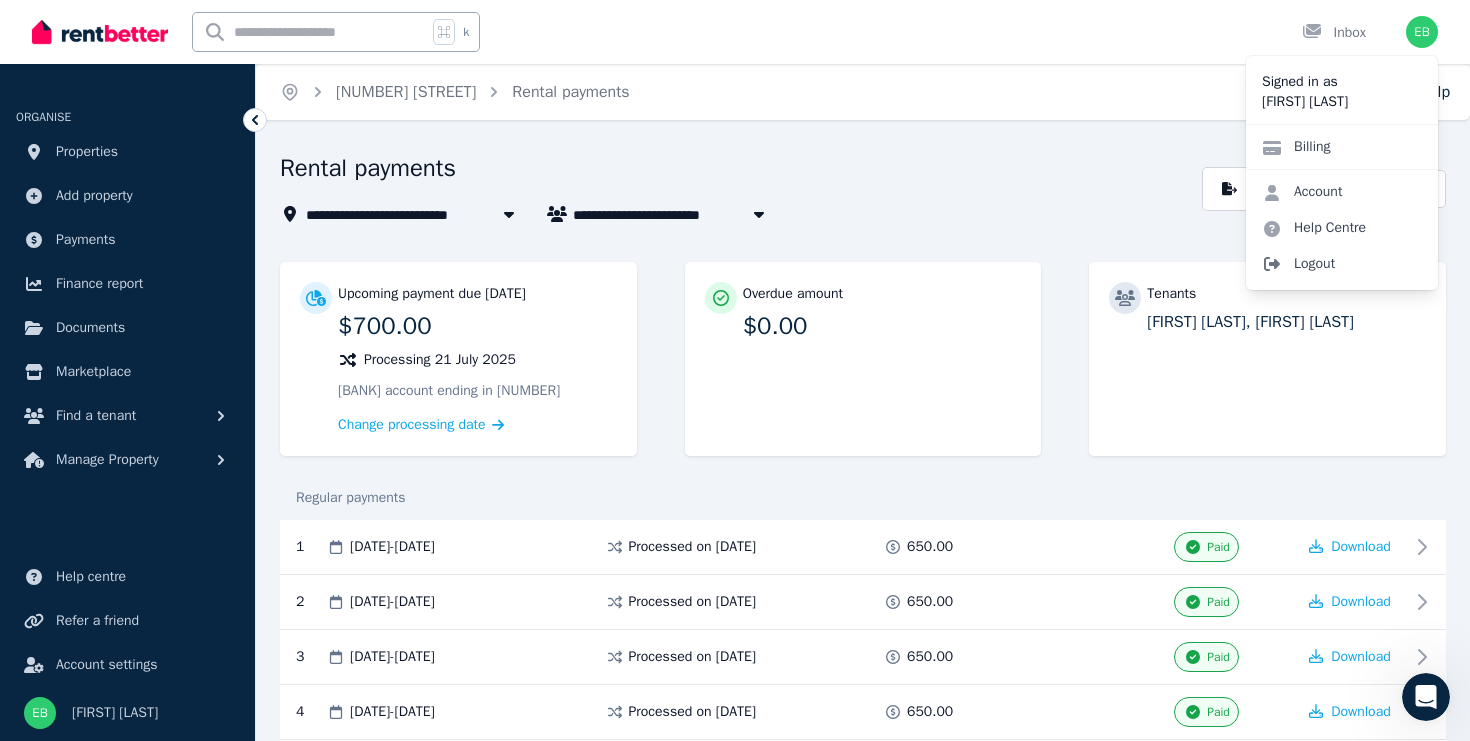 click on "Logout" at bounding box center [1342, 264] 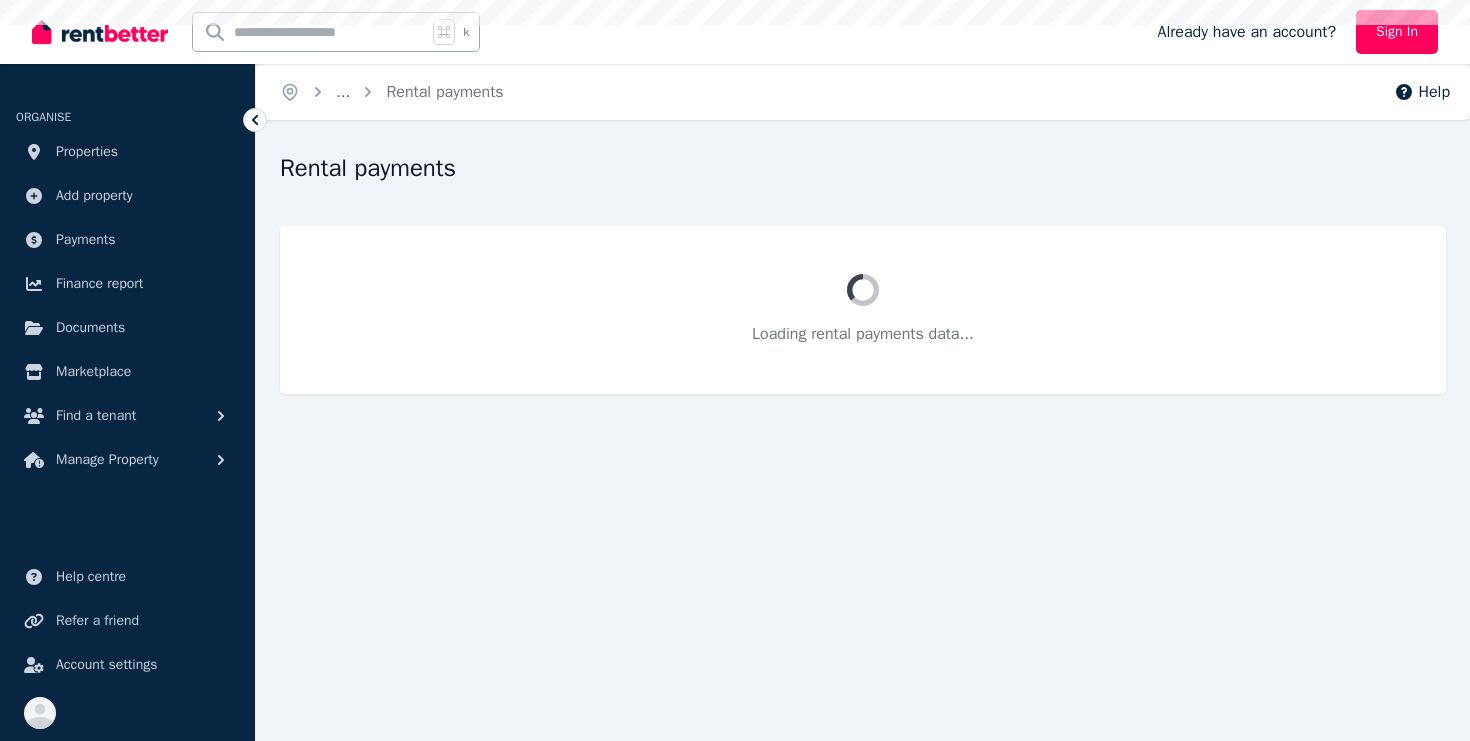 scroll, scrollTop: 0, scrollLeft: 0, axis: both 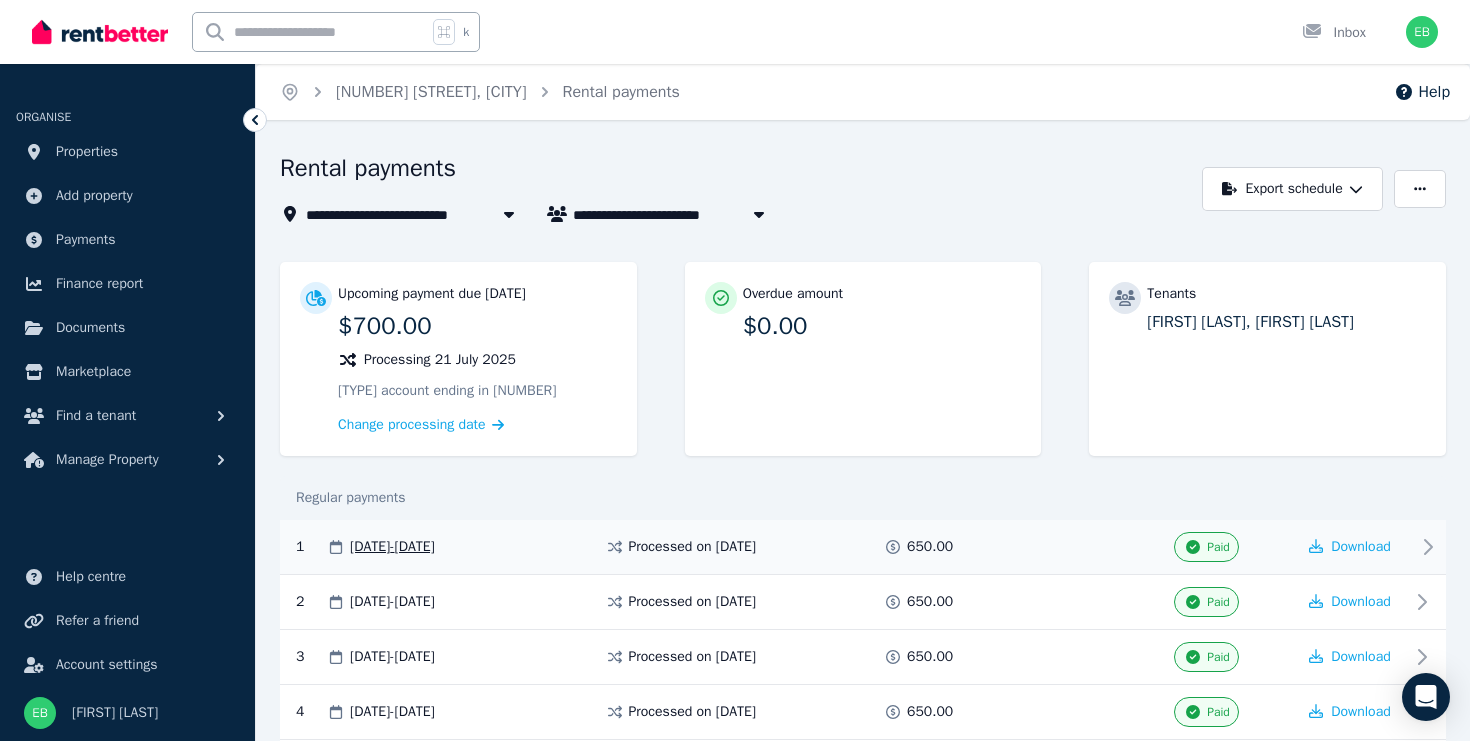 click on "[DATE]  -  [DATE]" at bounding box center (465, 547) 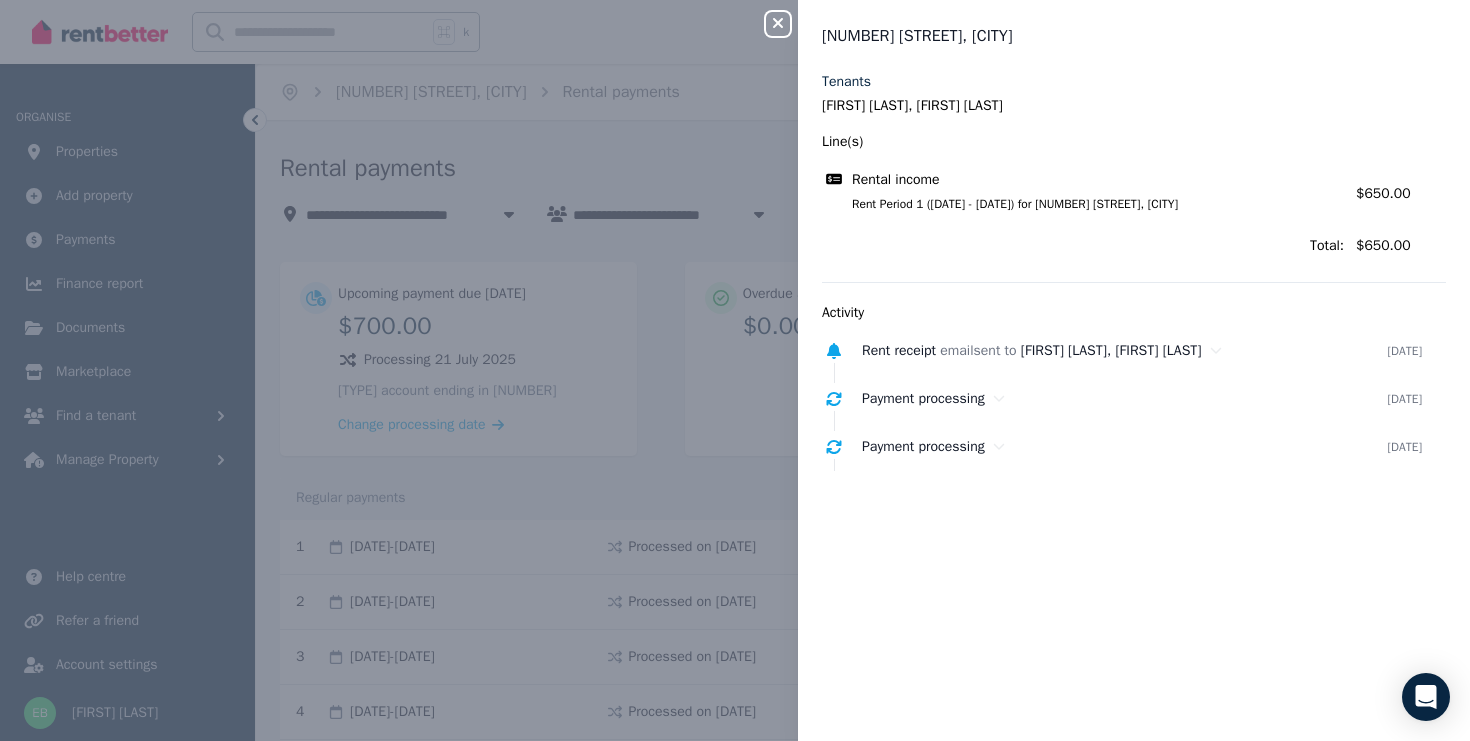 click 